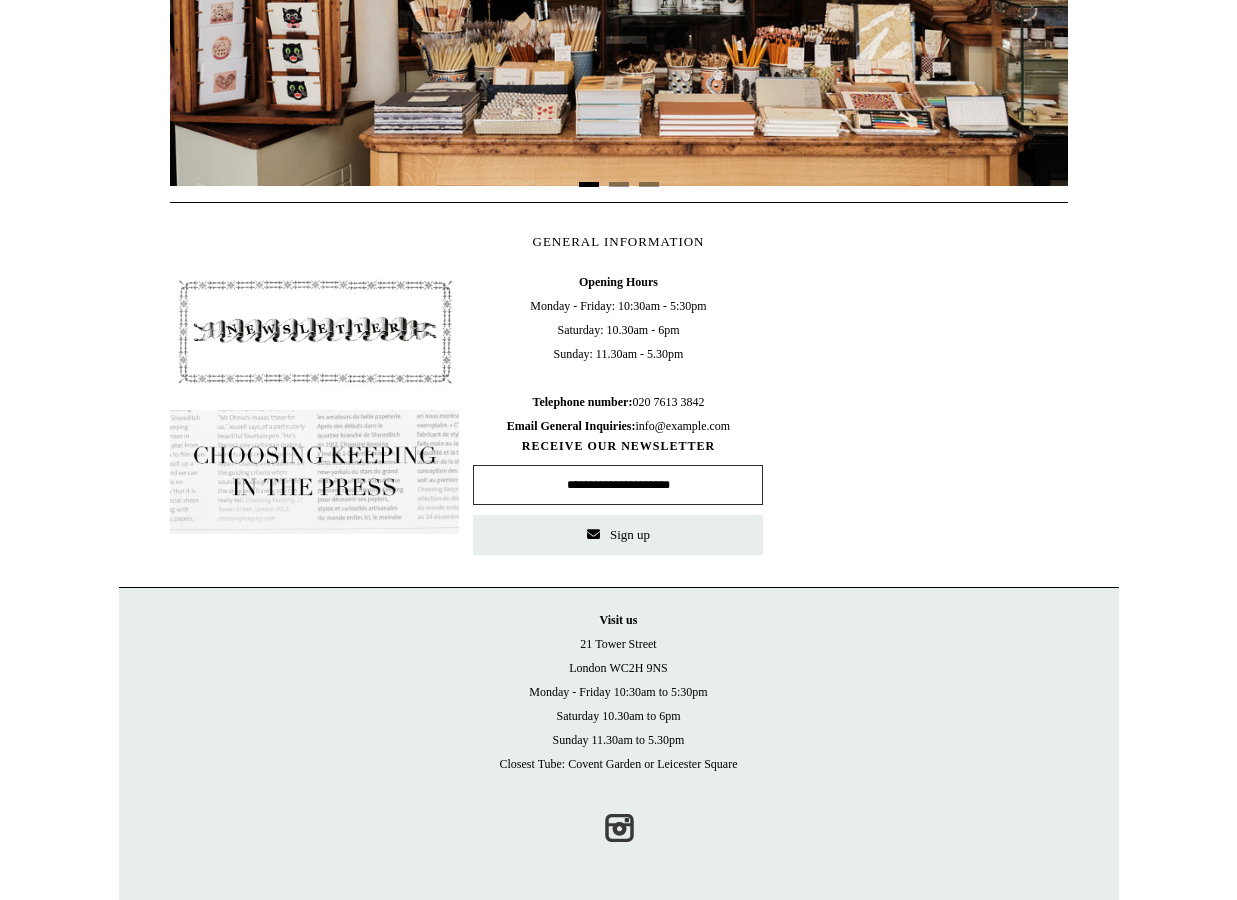 scroll, scrollTop: 0, scrollLeft: 0, axis: both 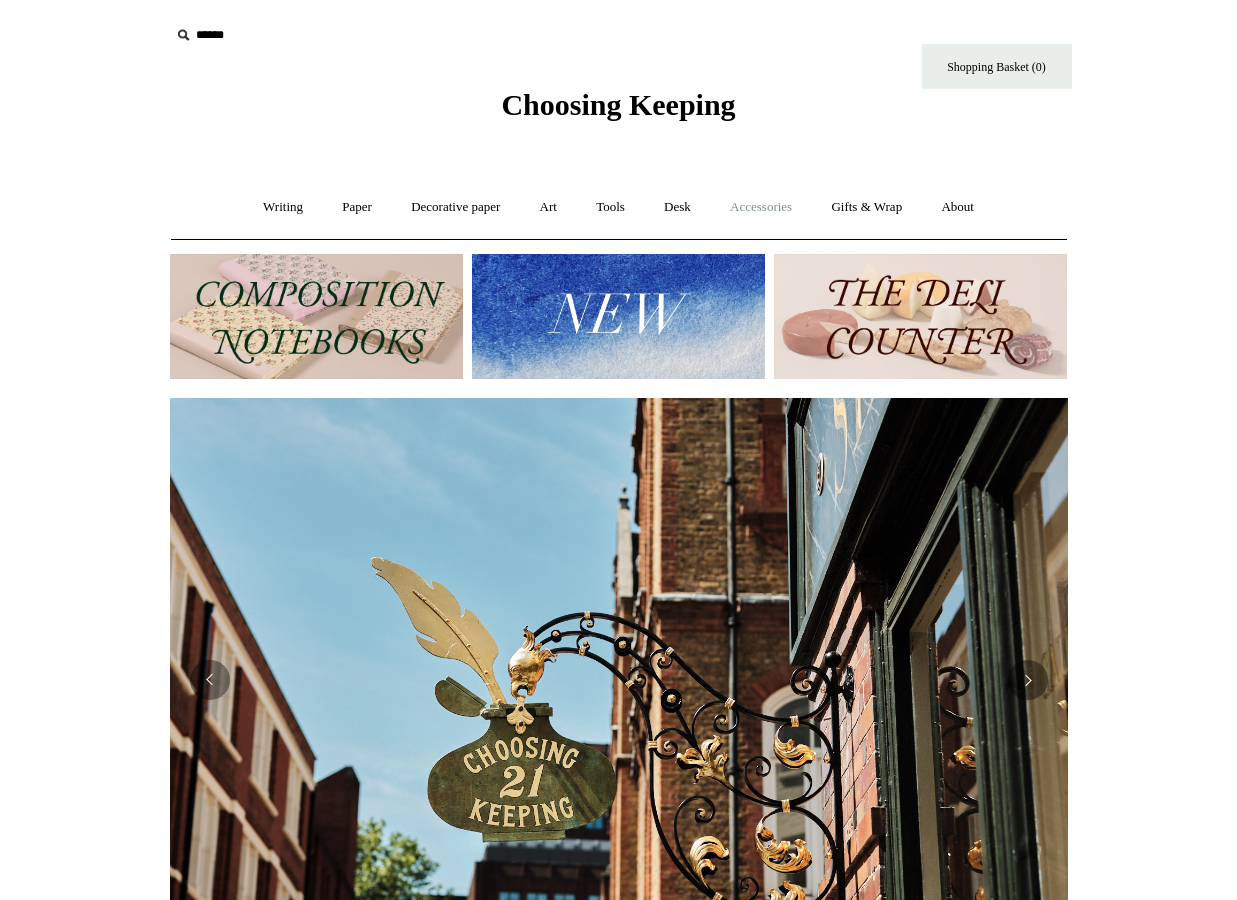 click on "Accessories +" at bounding box center (761, 207) 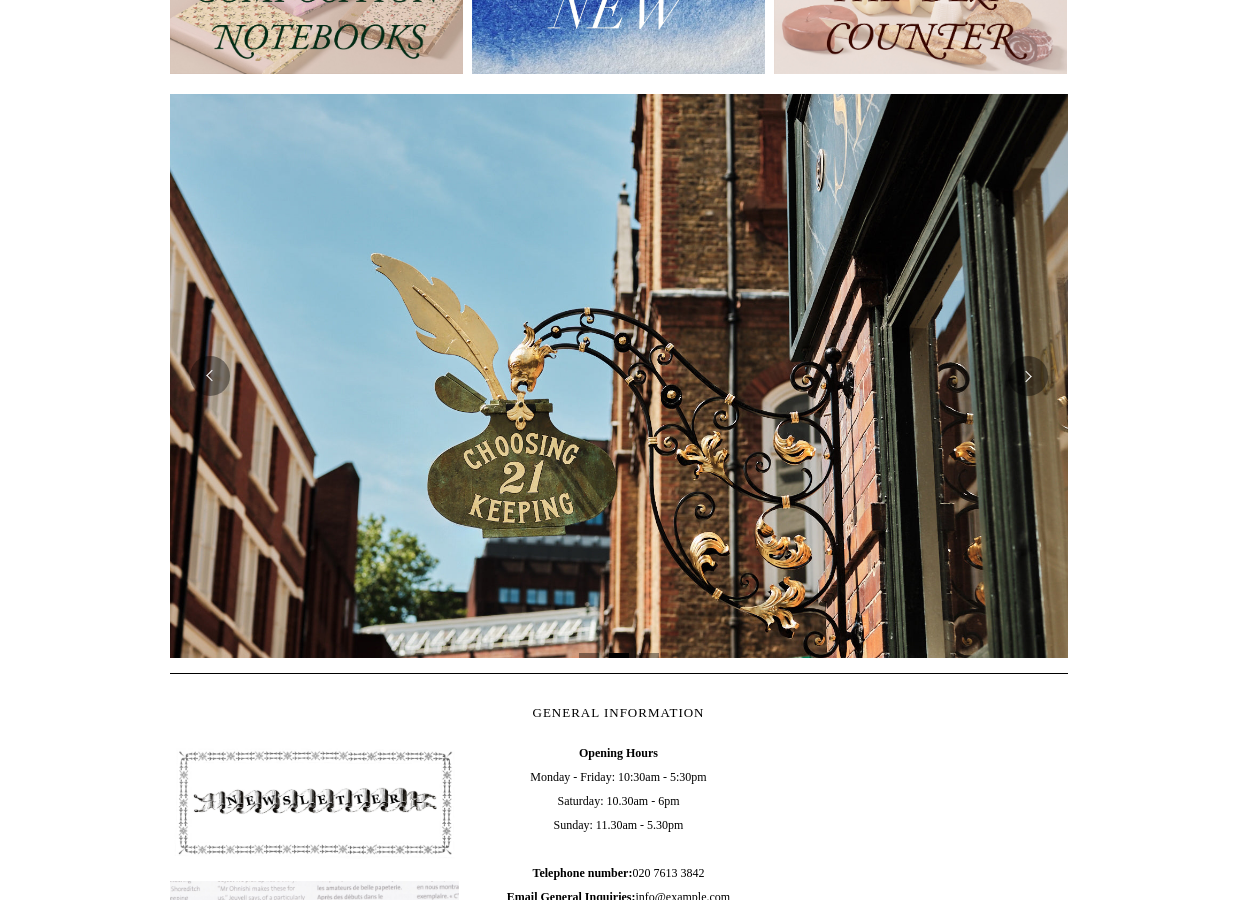 scroll, scrollTop: 0, scrollLeft: 0, axis: both 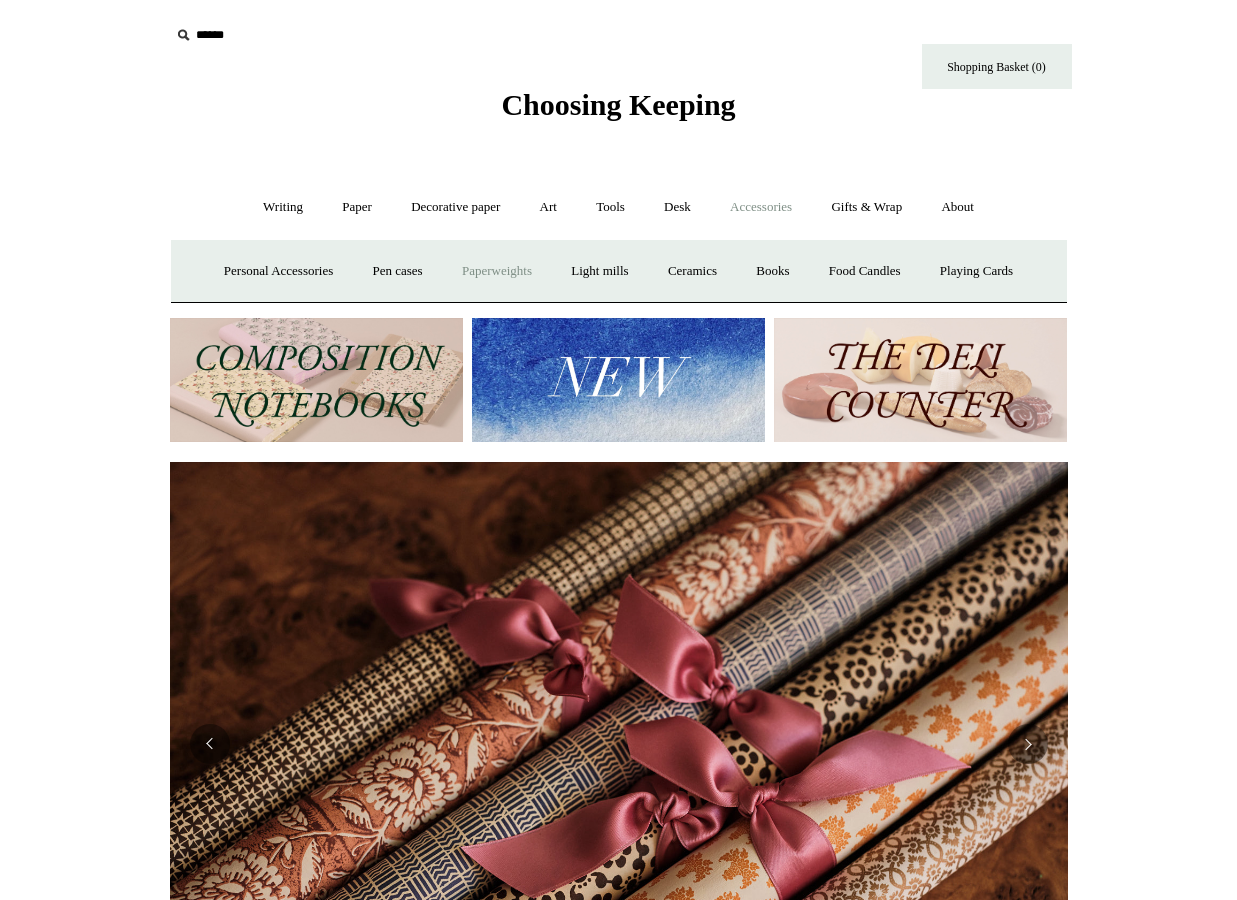 click on "Paperweights +" at bounding box center (497, 271) 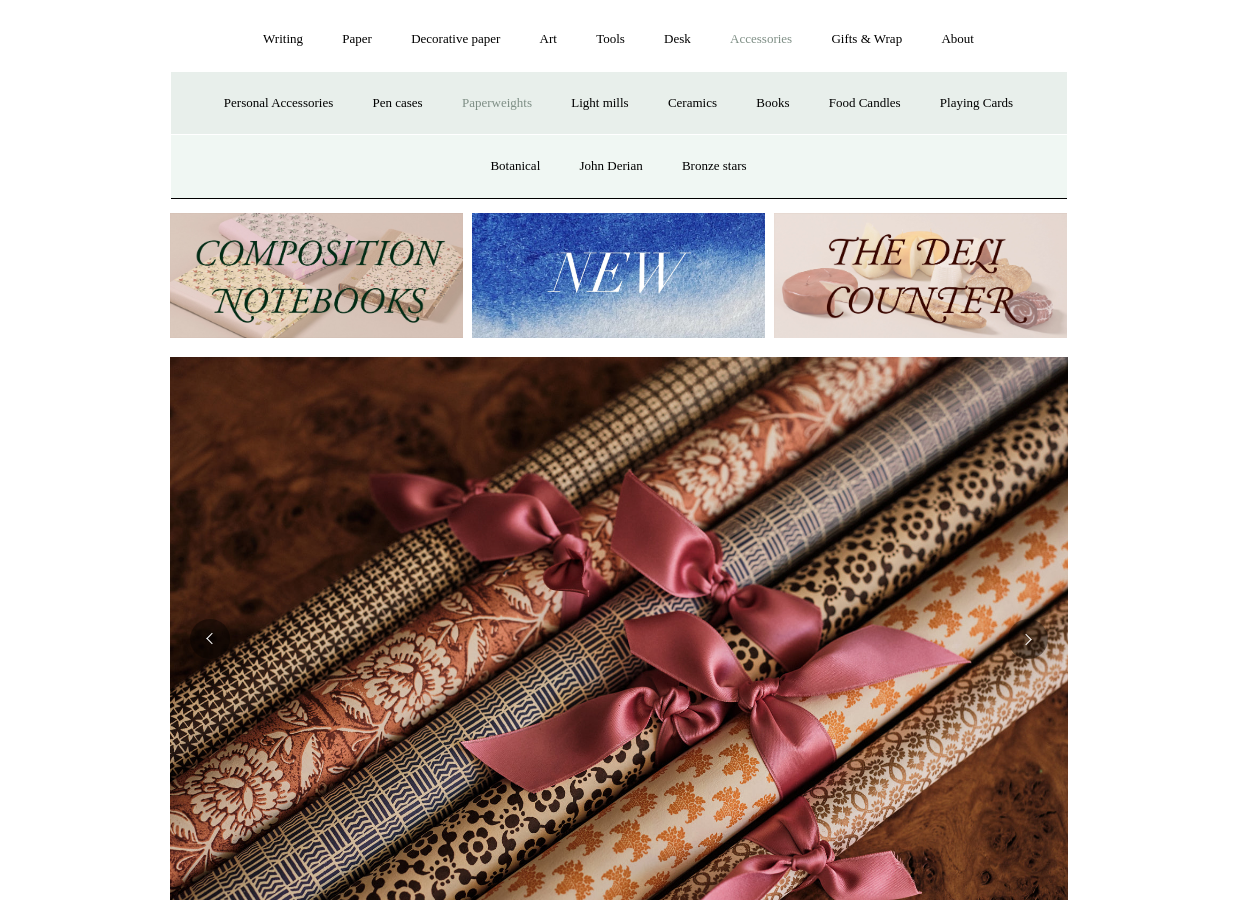 scroll, scrollTop: 0, scrollLeft: 0, axis: both 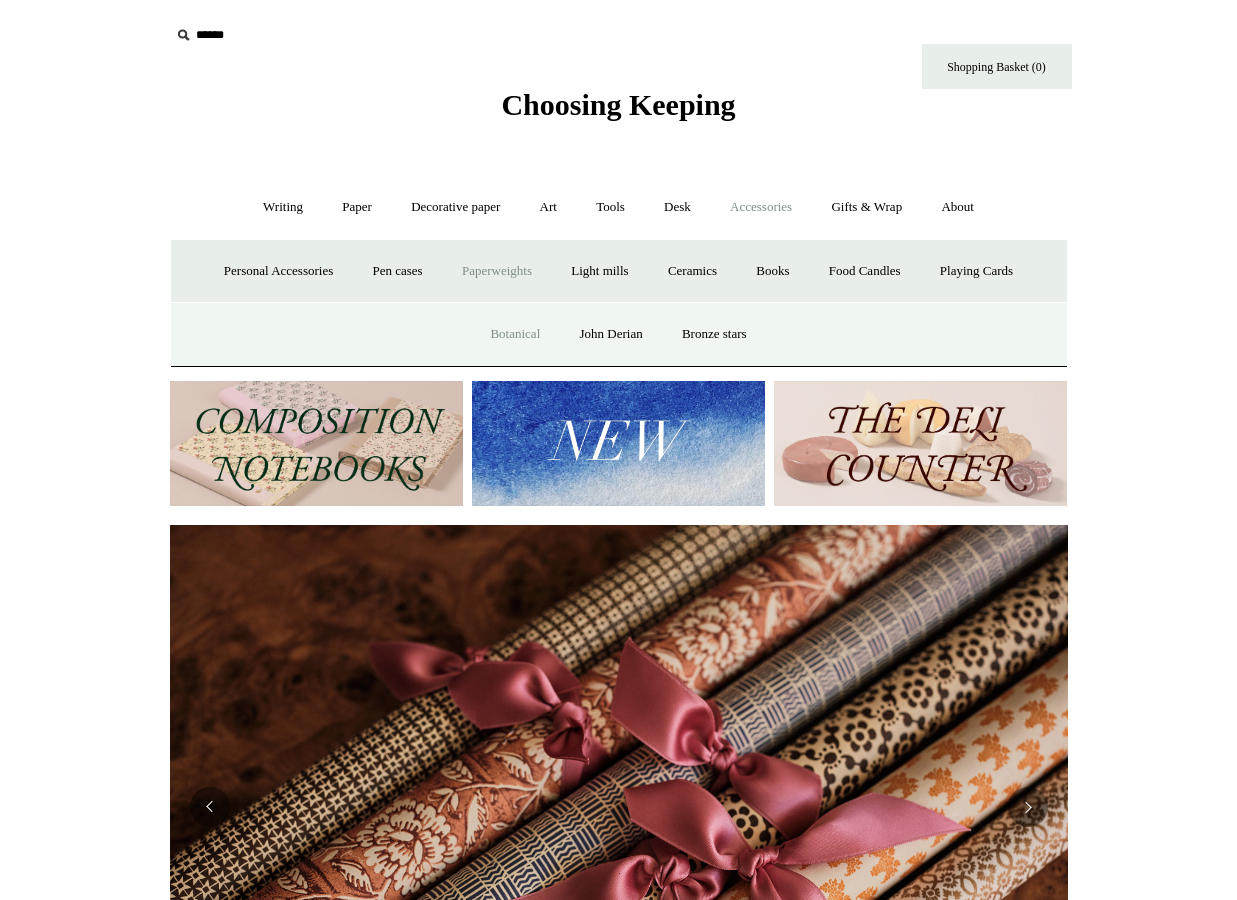 click on "Botanical" at bounding box center [515, 334] 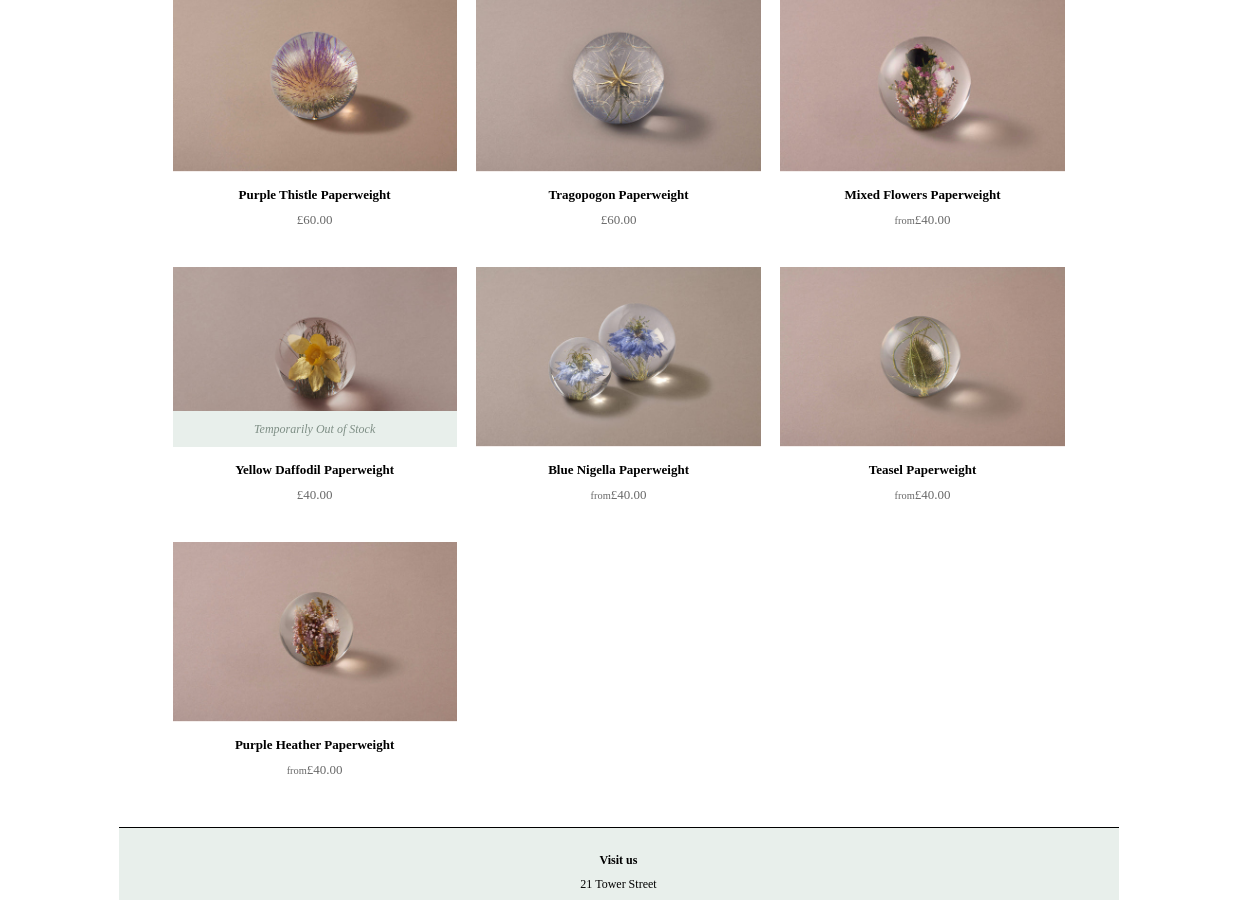 scroll, scrollTop: 0, scrollLeft: 0, axis: both 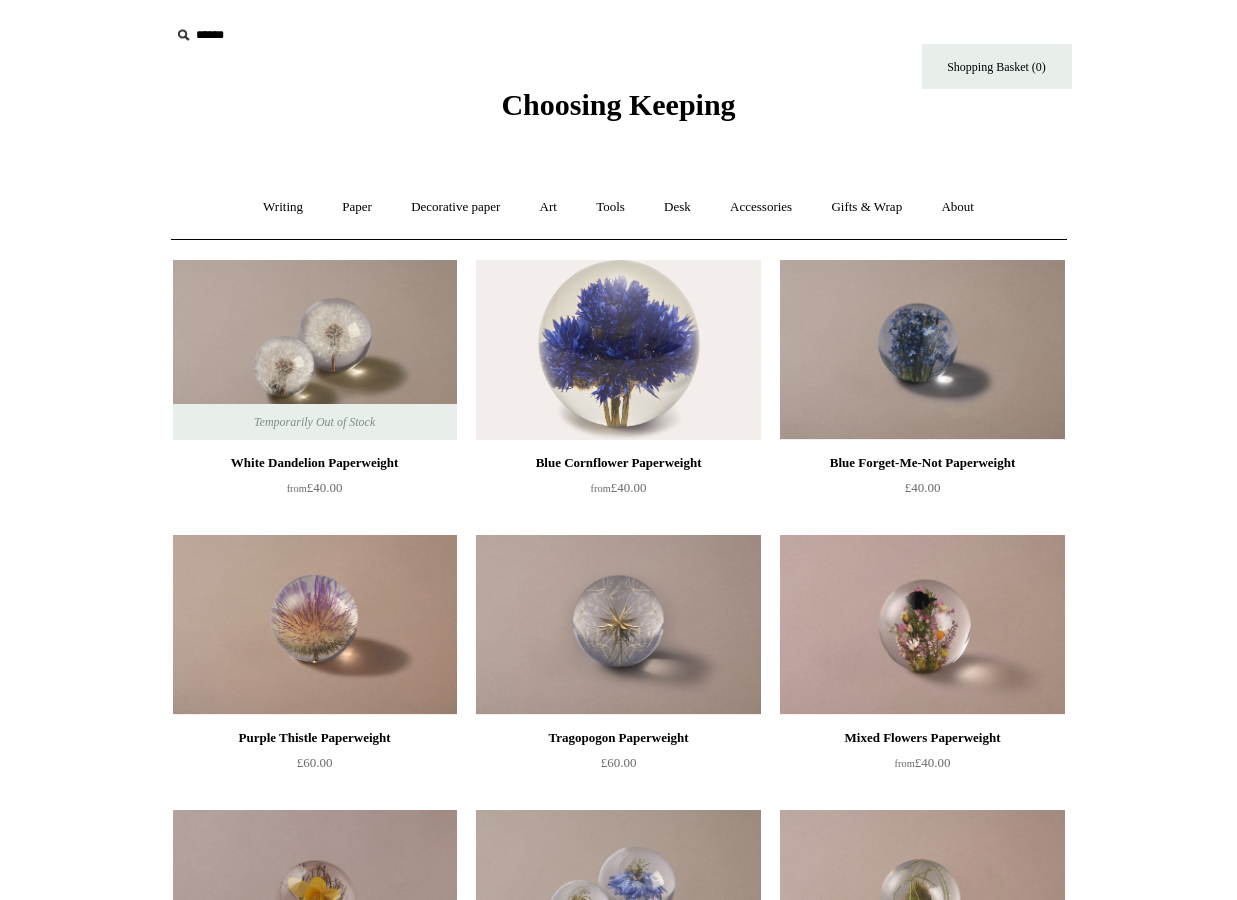 click on "Choosing Keeping" at bounding box center (618, 104) 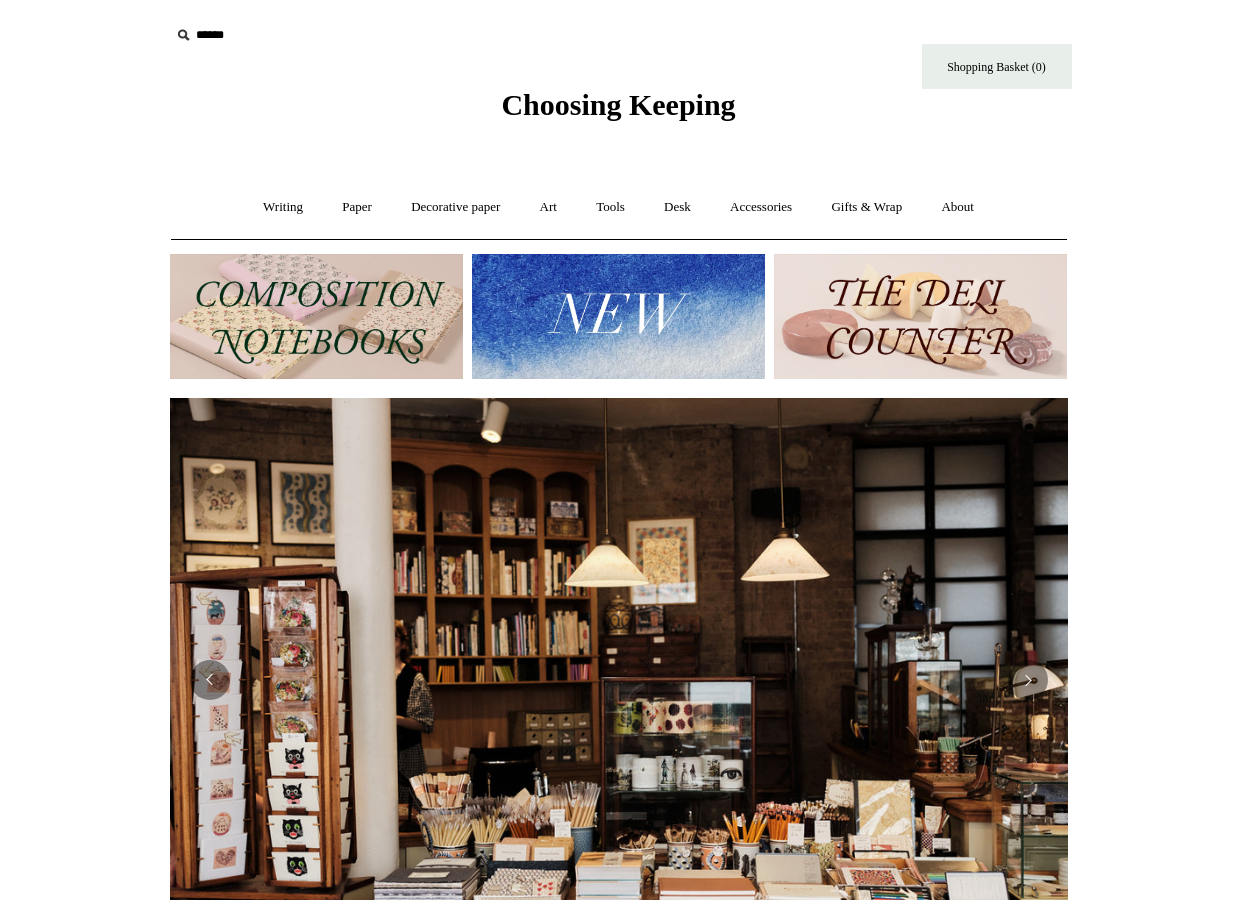 scroll, scrollTop: 0, scrollLeft: 0, axis: both 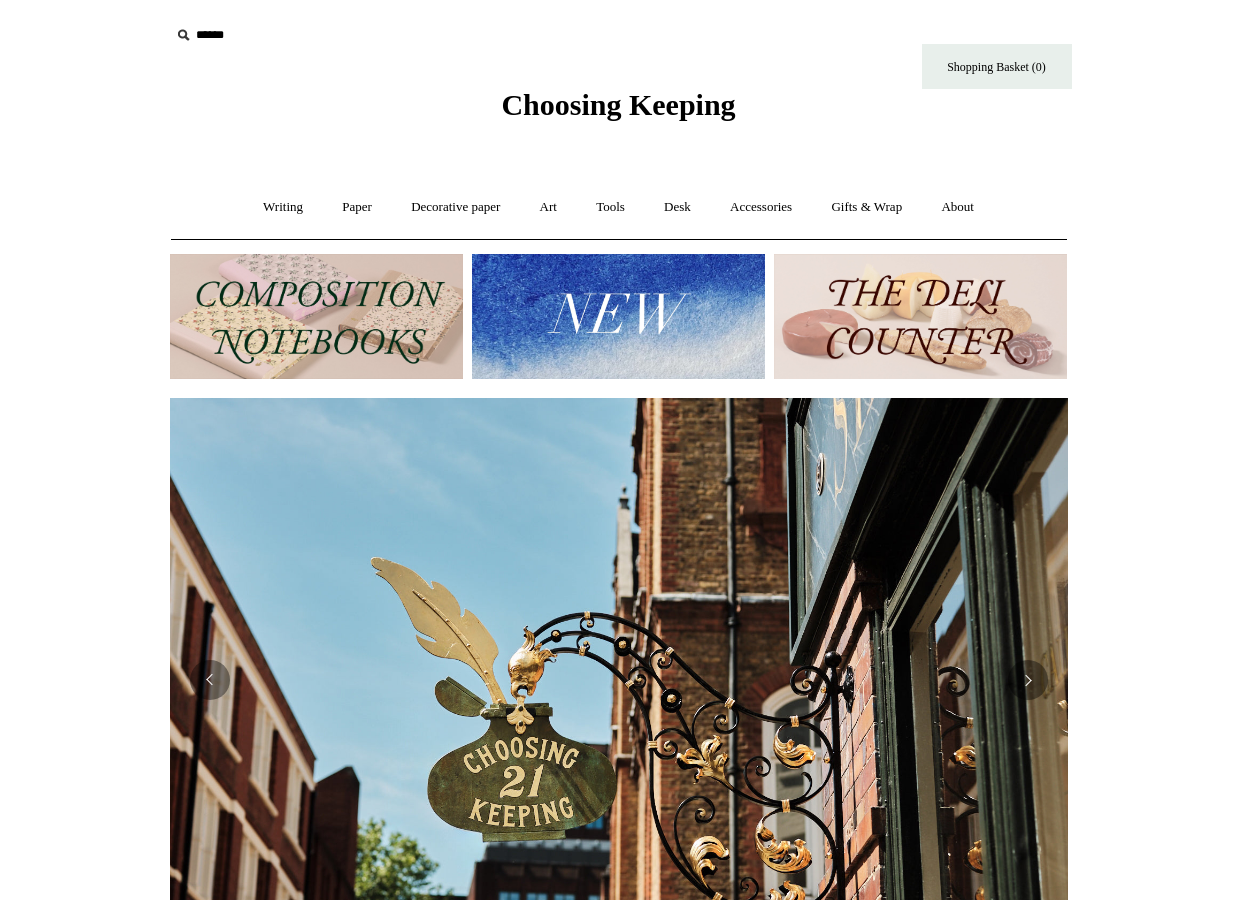 click on "Choosing Keeping" at bounding box center [619, 61] 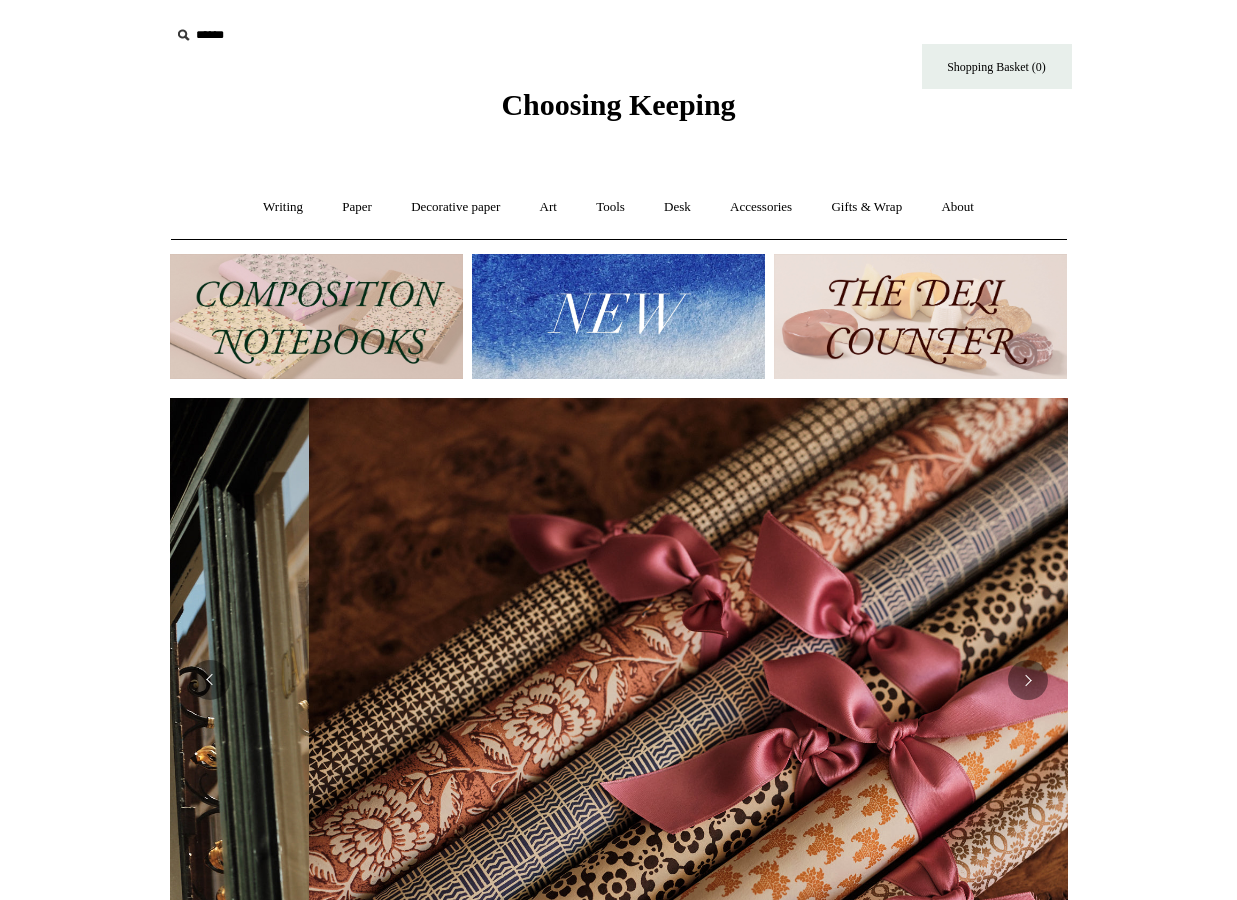 scroll, scrollTop: 0, scrollLeft: 1796, axis: horizontal 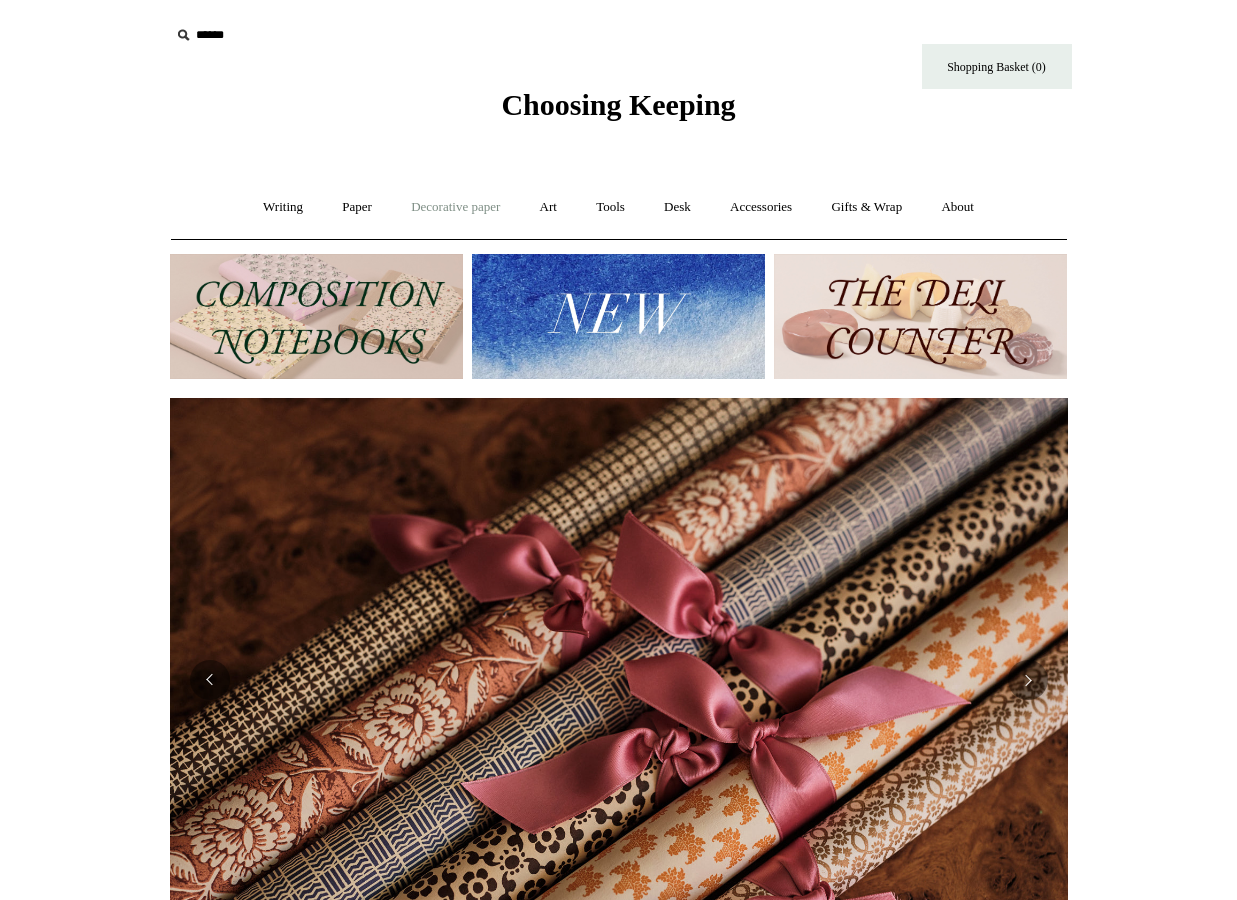 click on "Decorative paper +" at bounding box center (455, 207) 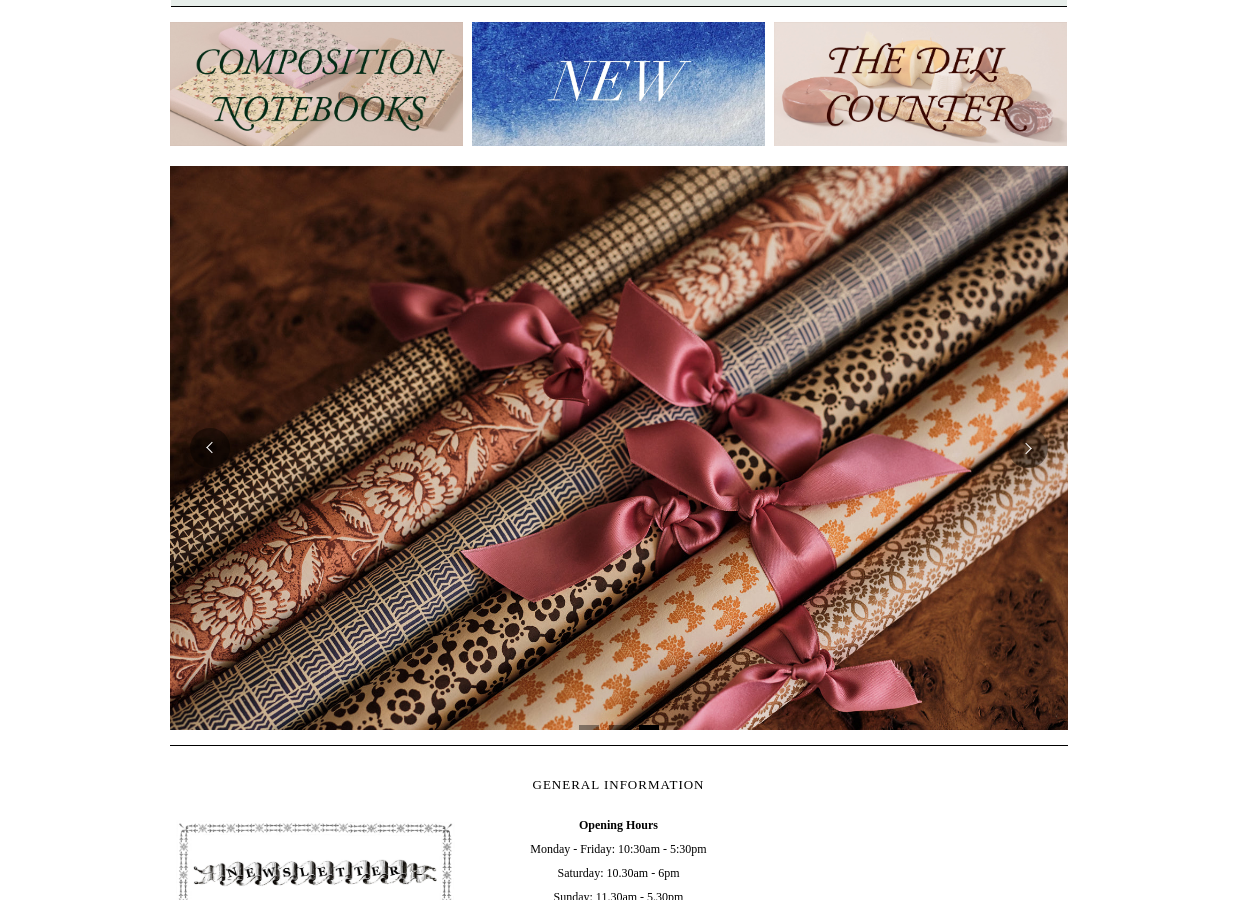 scroll, scrollTop: 342, scrollLeft: 0, axis: vertical 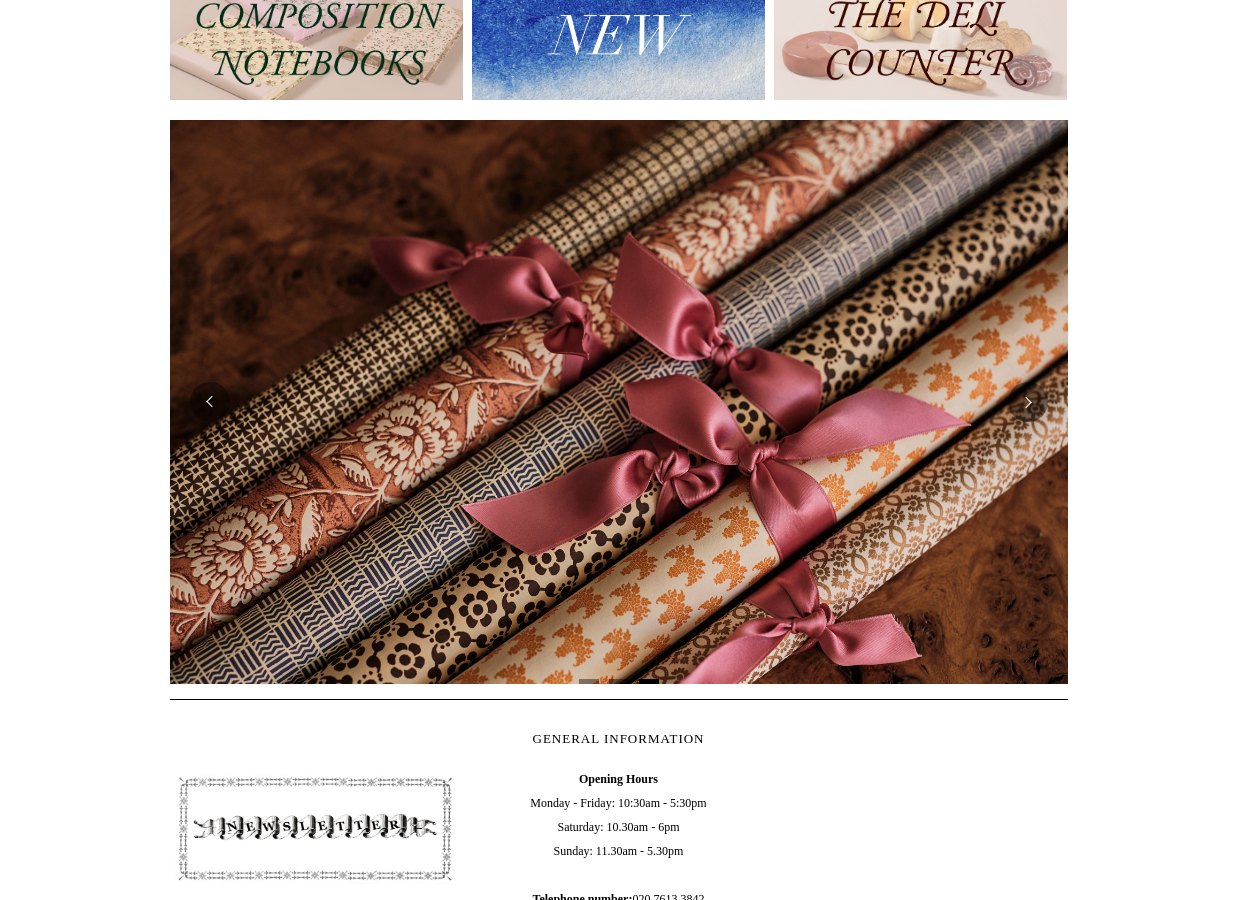 click at bounding box center (619, 402) 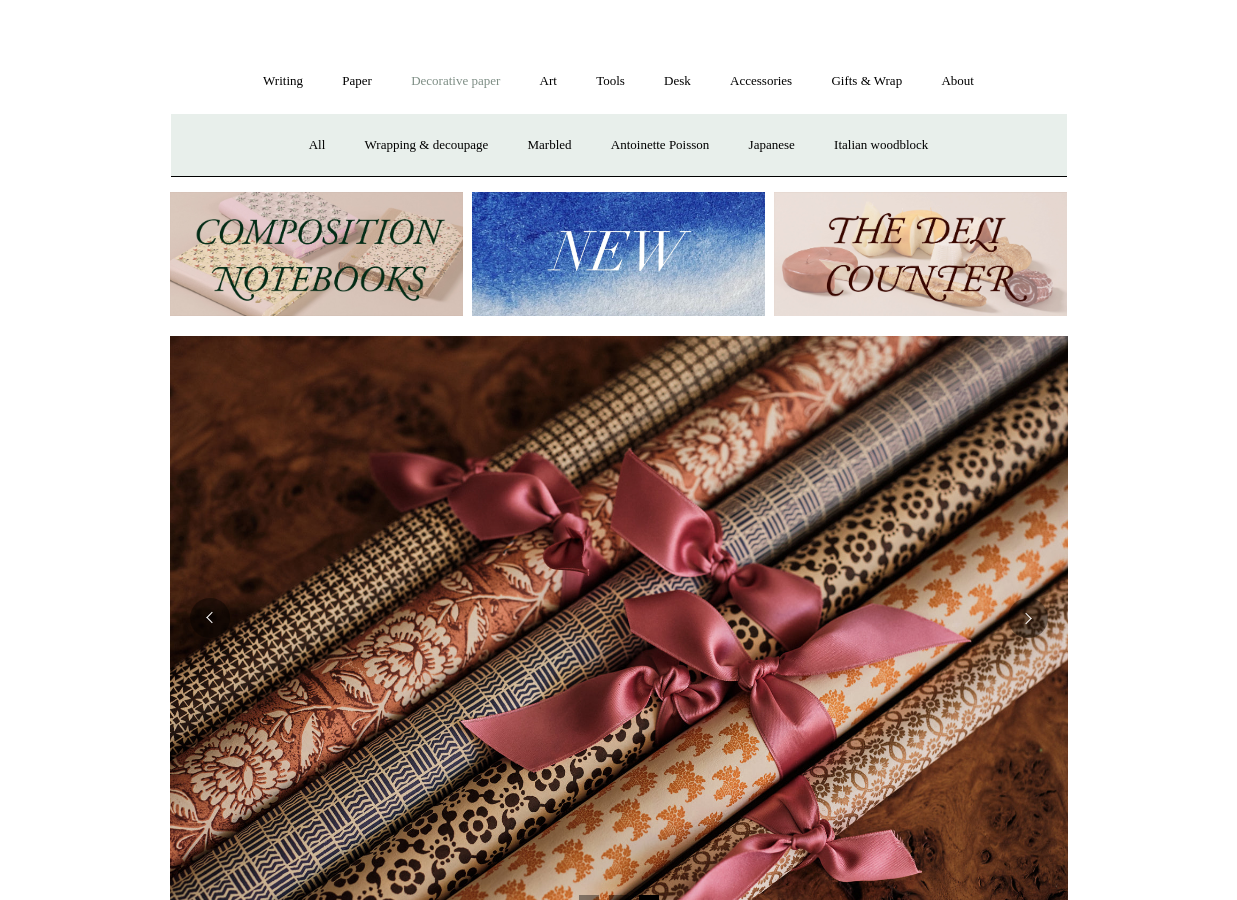 scroll, scrollTop: 40, scrollLeft: 0, axis: vertical 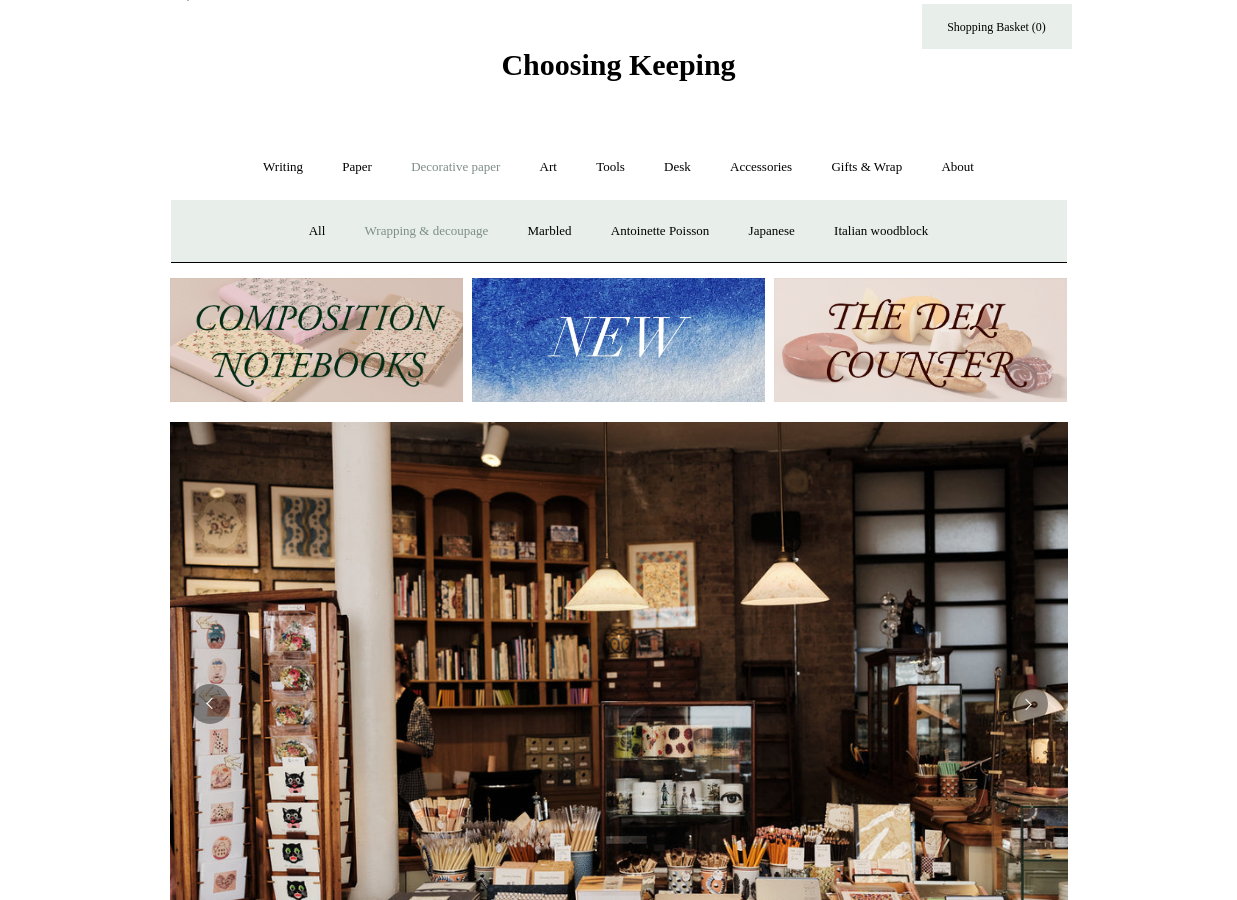 click on "Wrapping & decoupage" at bounding box center [427, 231] 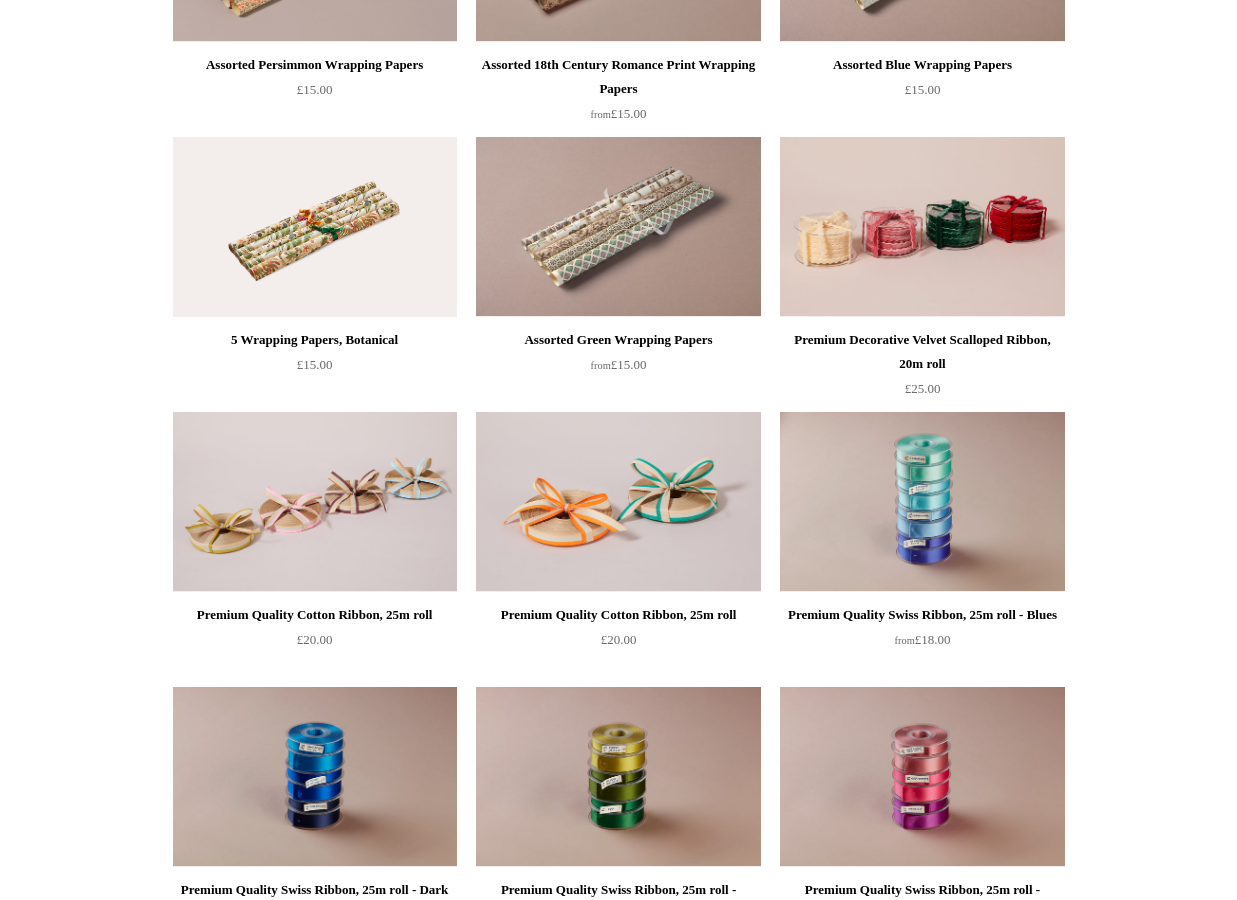 scroll, scrollTop: 1259, scrollLeft: 0, axis: vertical 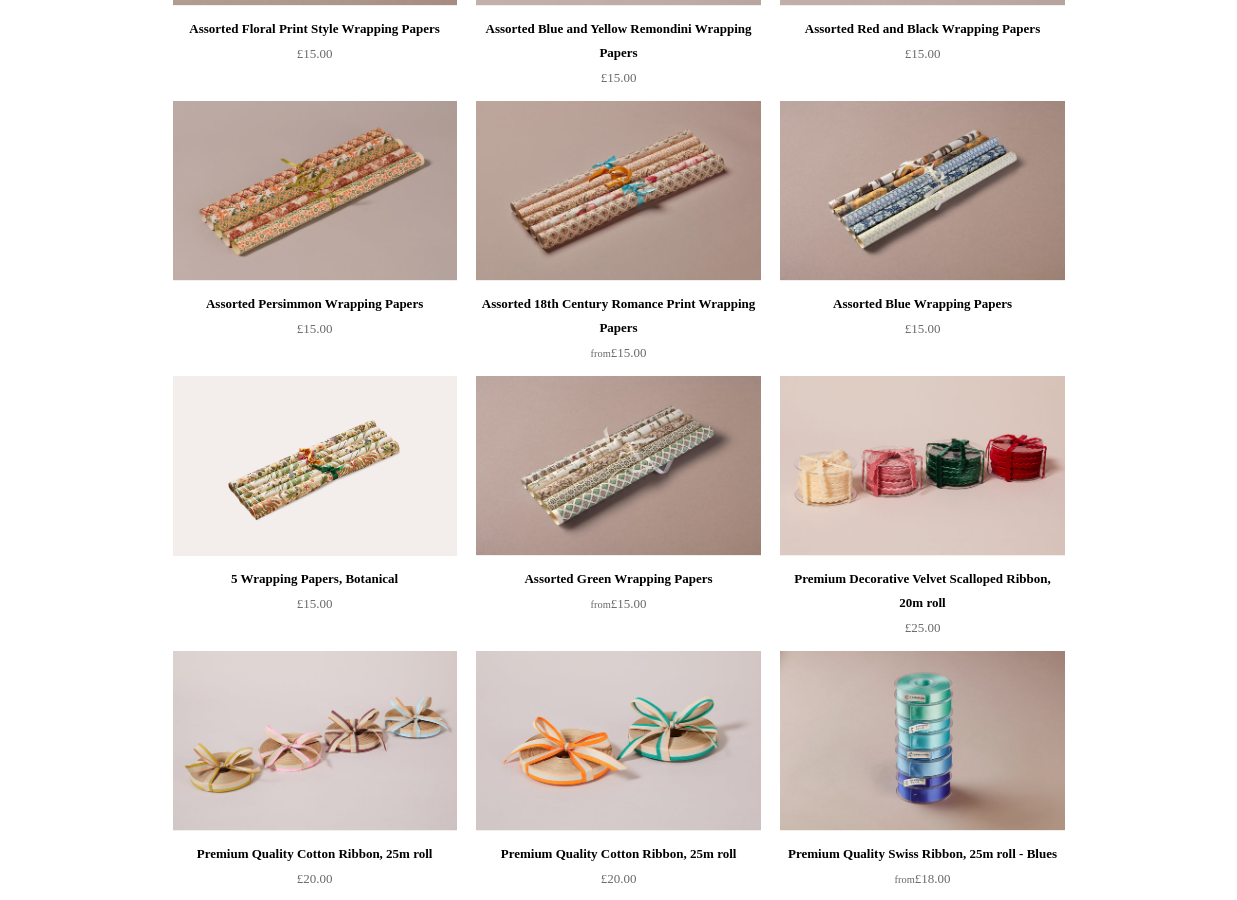 click at bounding box center [315, 466] 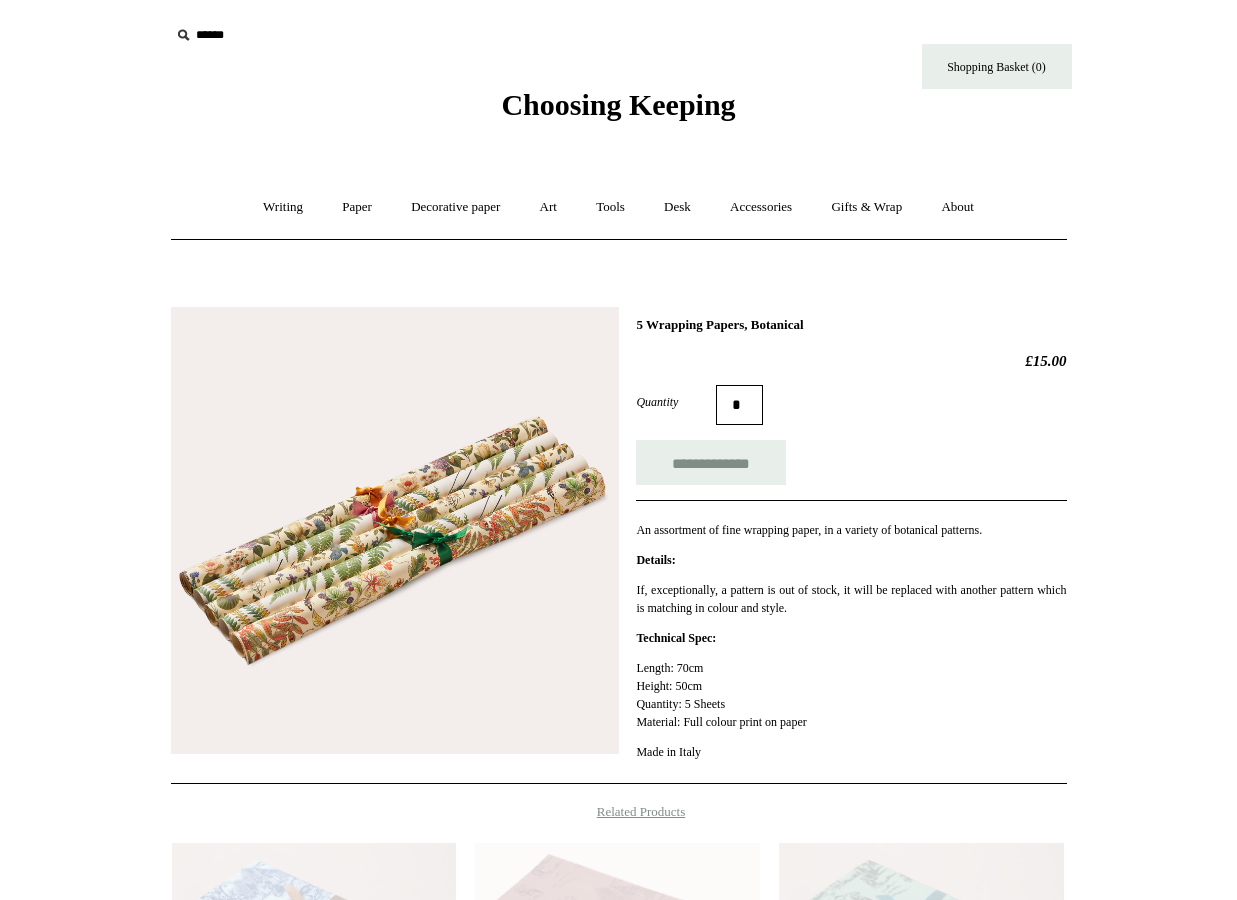 scroll, scrollTop: 0, scrollLeft: 0, axis: both 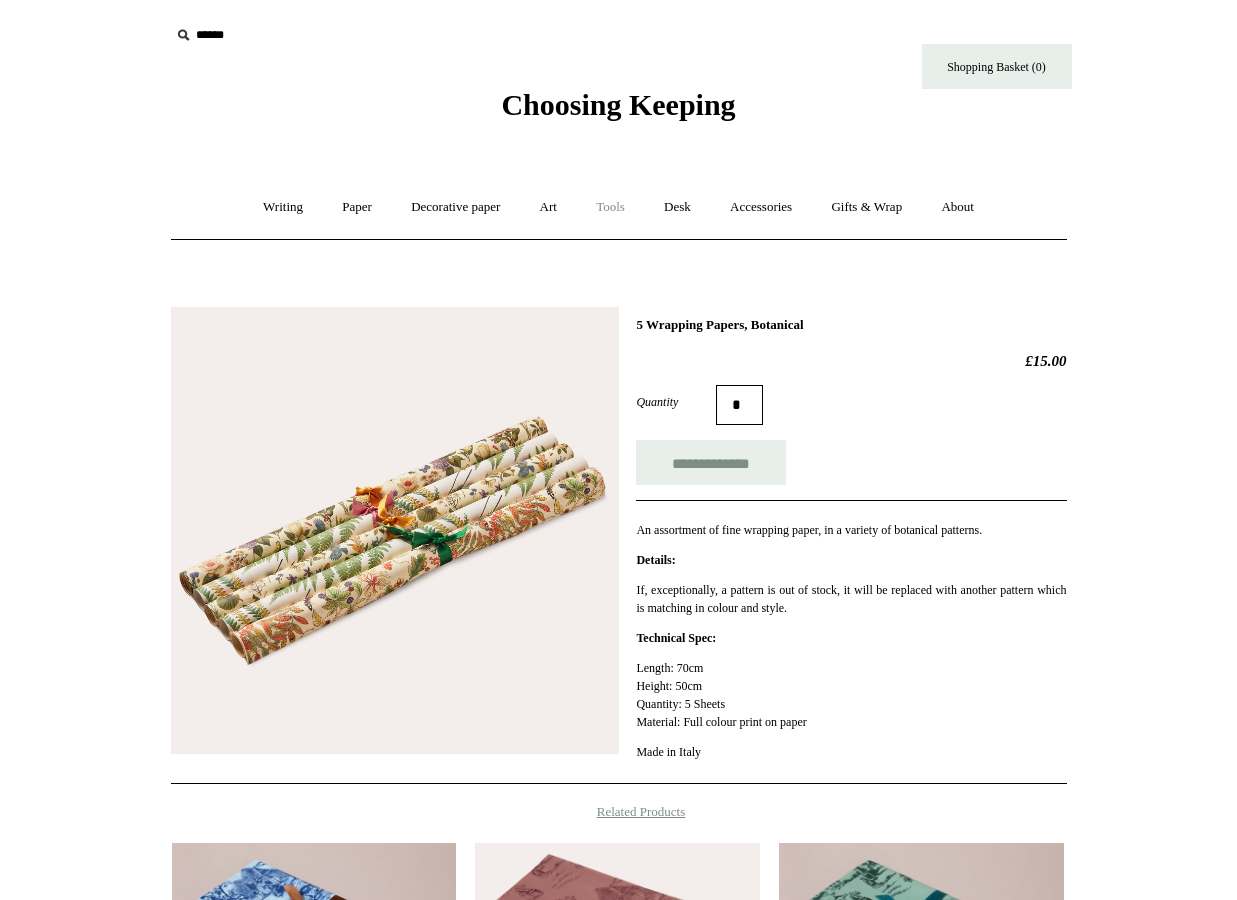 click on "Tools +" at bounding box center [610, 207] 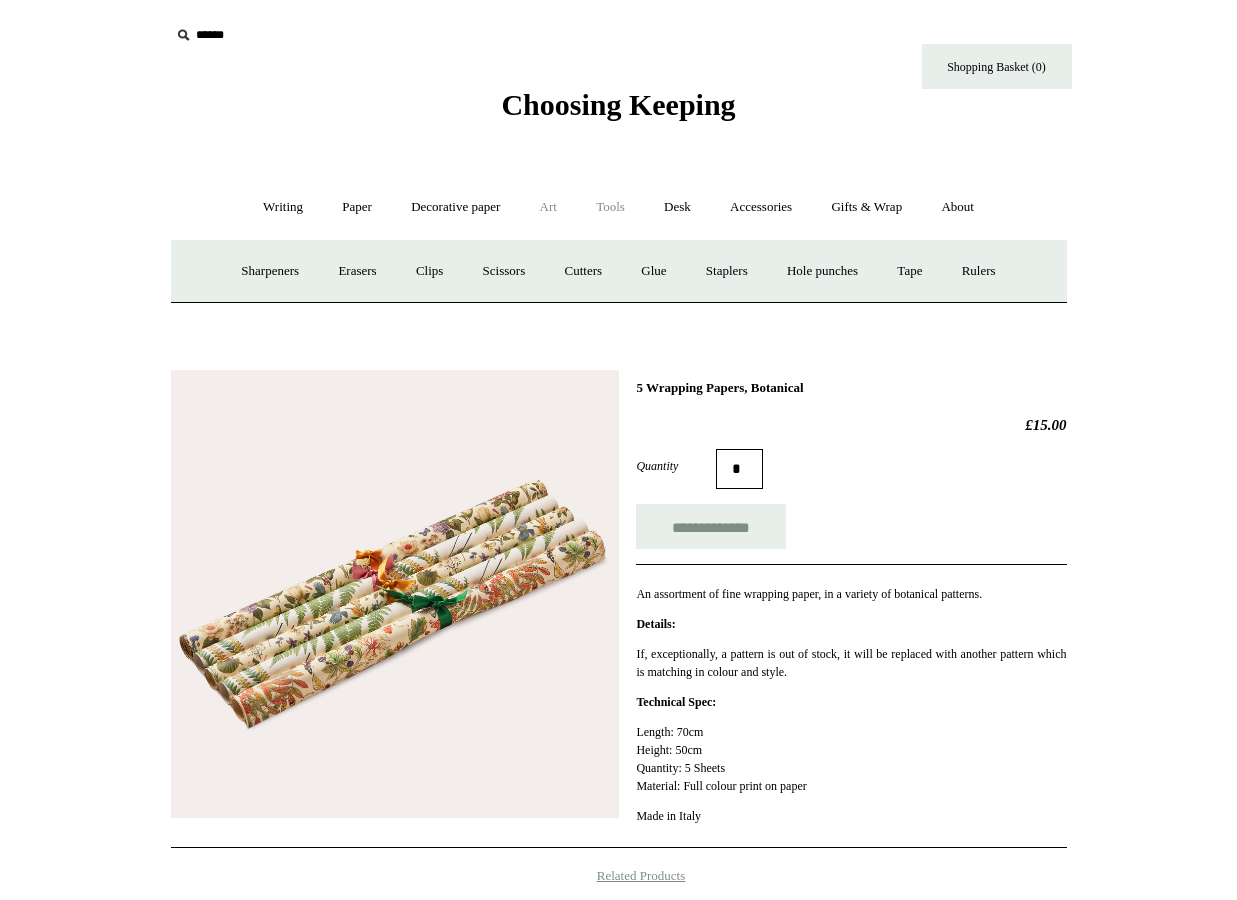 click on "Art +" at bounding box center (548, 207) 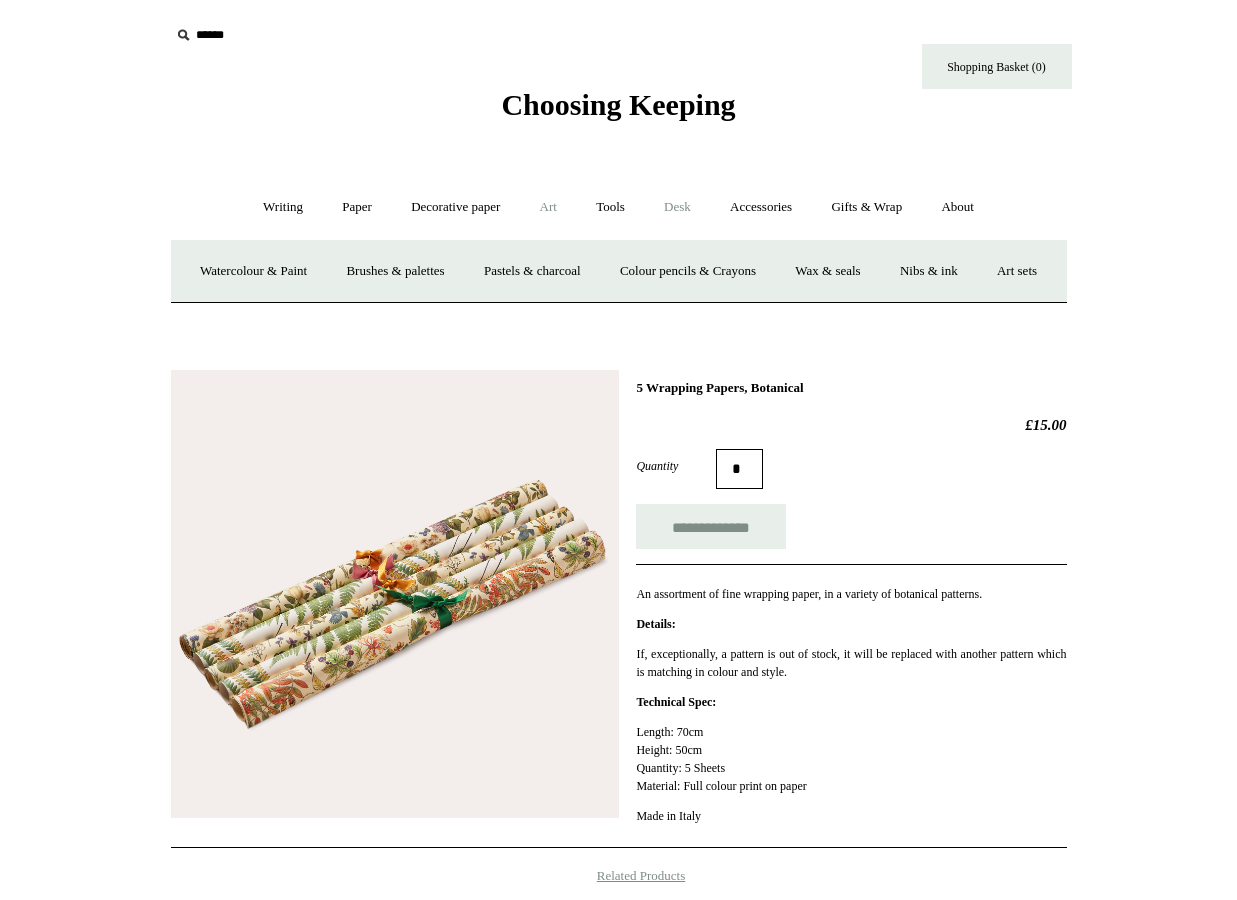 click on "Desk +" at bounding box center [677, 207] 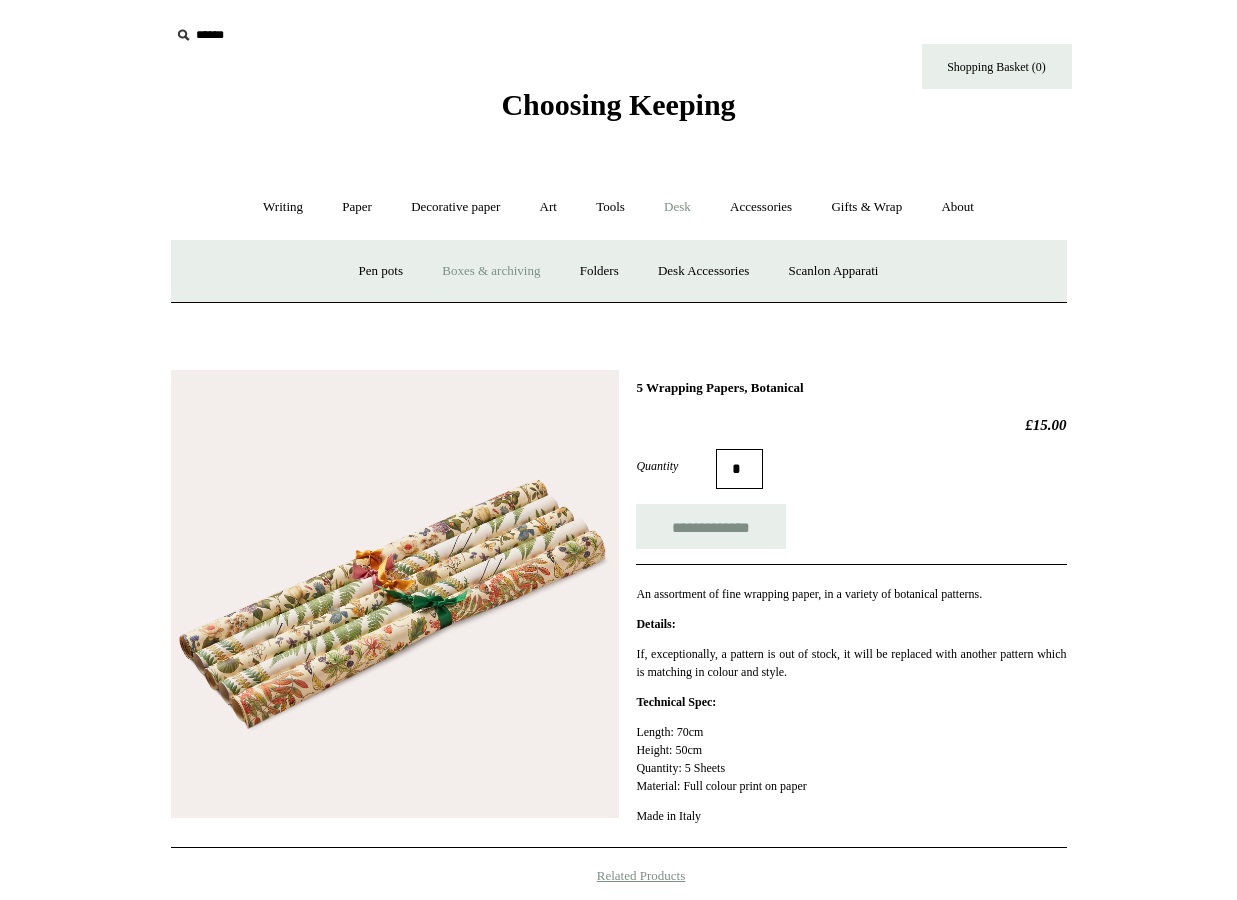 click on "Boxes & archiving" at bounding box center (491, 271) 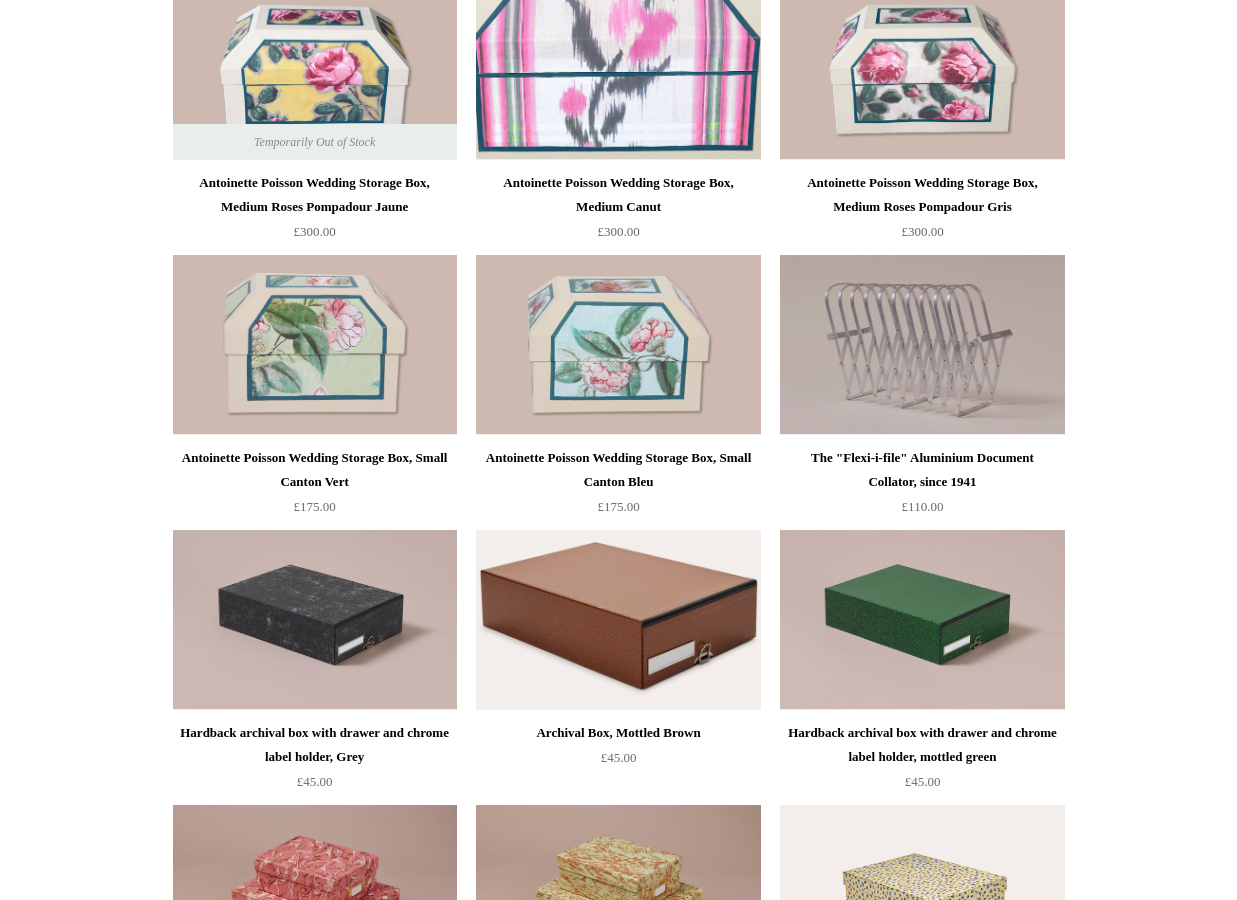 scroll, scrollTop: 0, scrollLeft: 0, axis: both 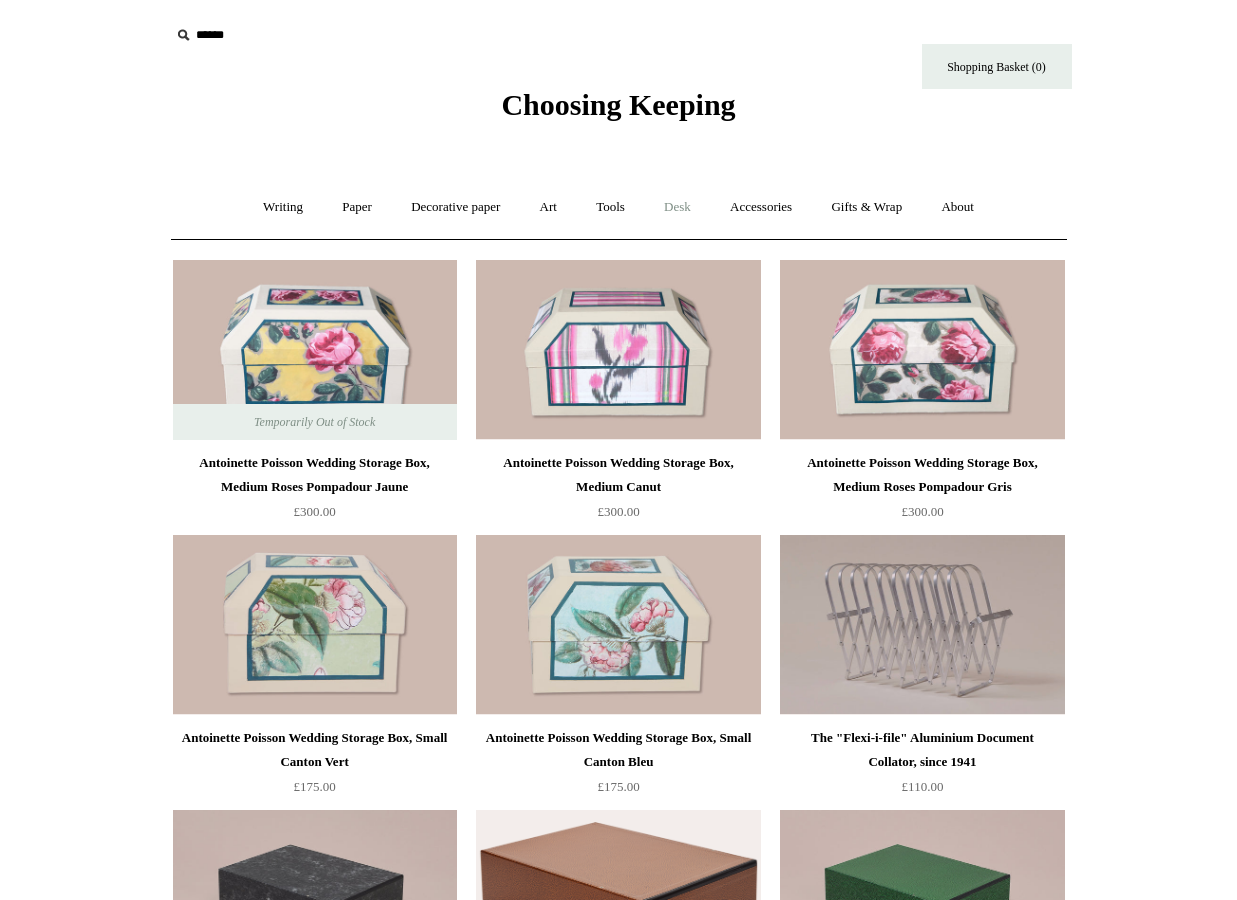 click on "Desk +" at bounding box center [677, 207] 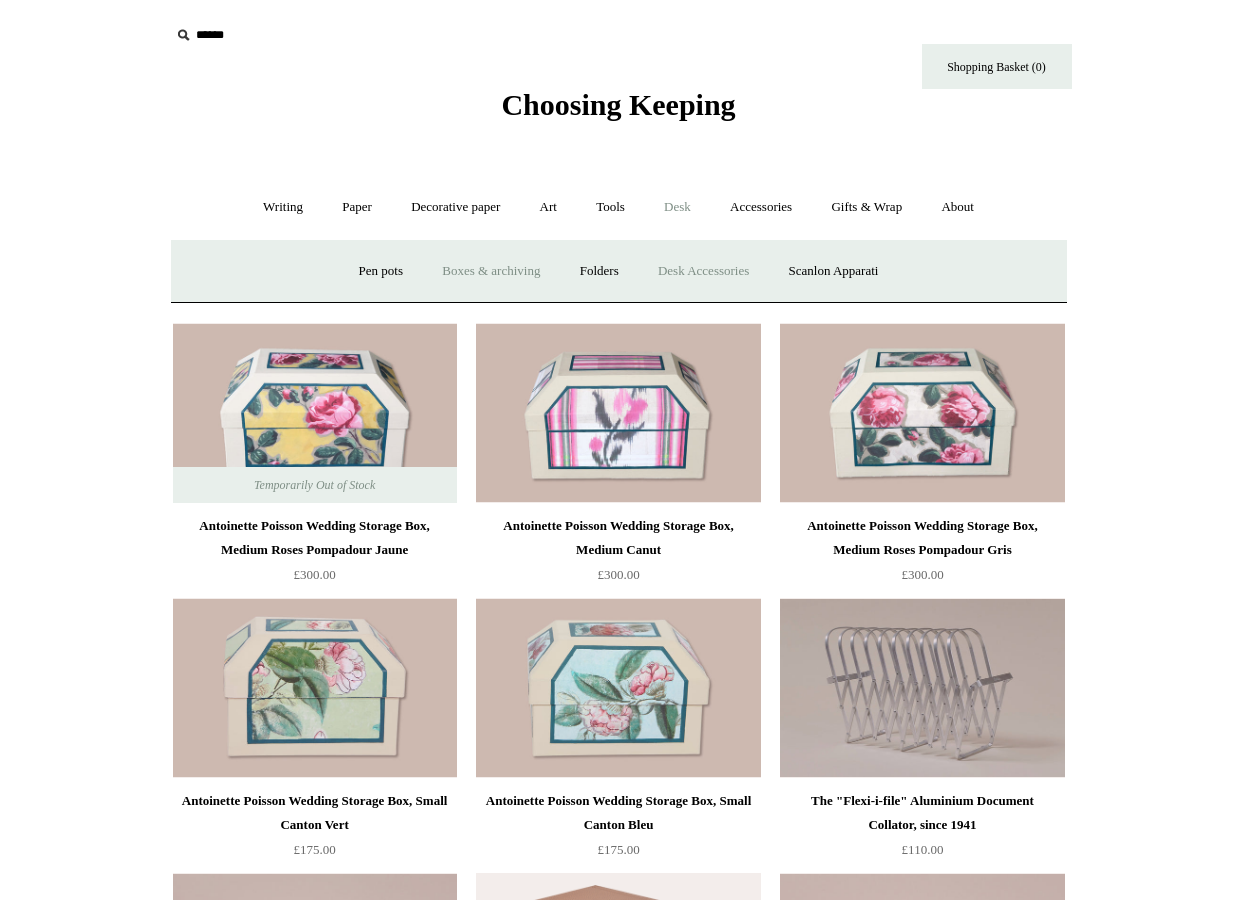 click on "Desk Accessories" at bounding box center (703, 271) 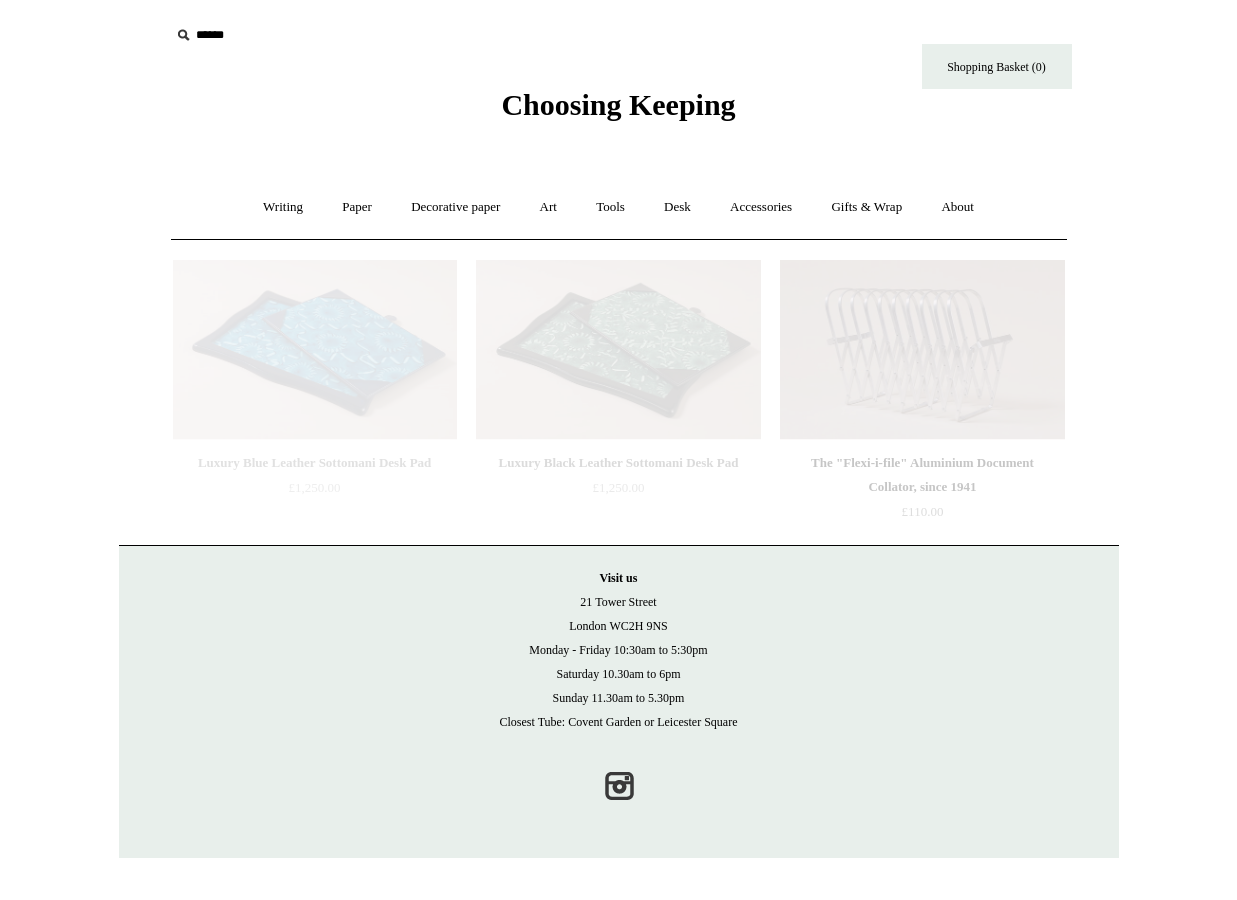scroll, scrollTop: 0, scrollLeft: 0, axis: both 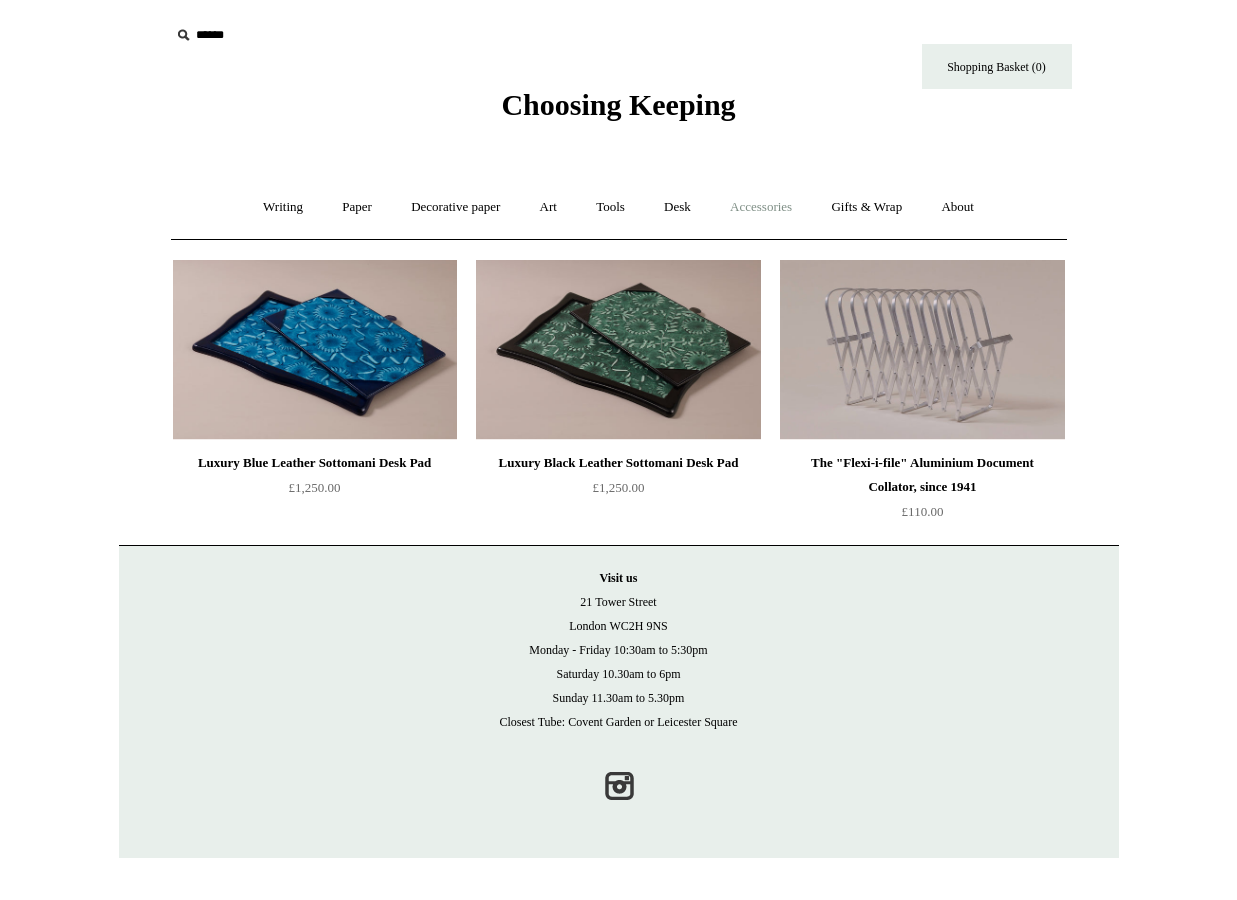 click on "Accessories +" at bounding box center (761, 207) 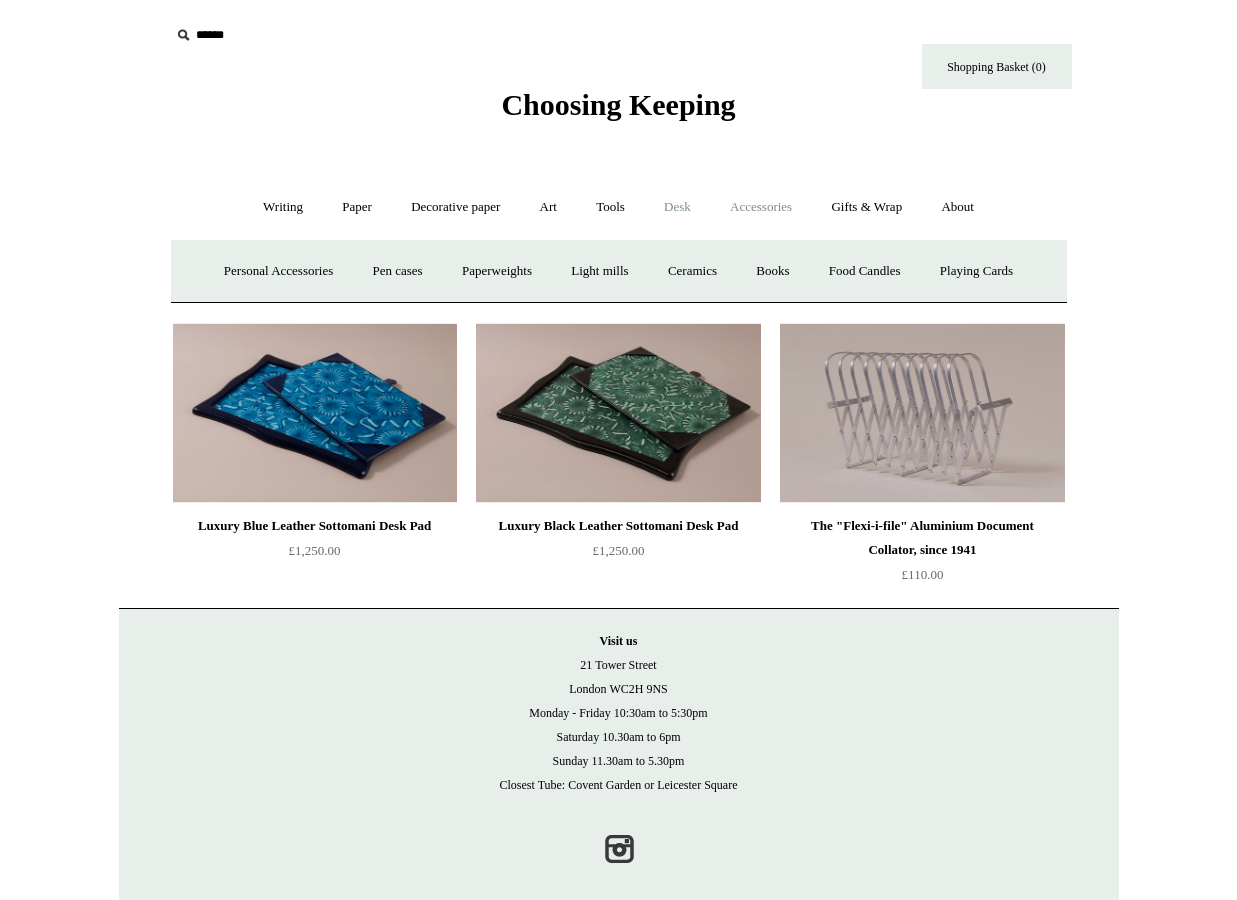 click on "Desk +" at bounding box center (677, 207) 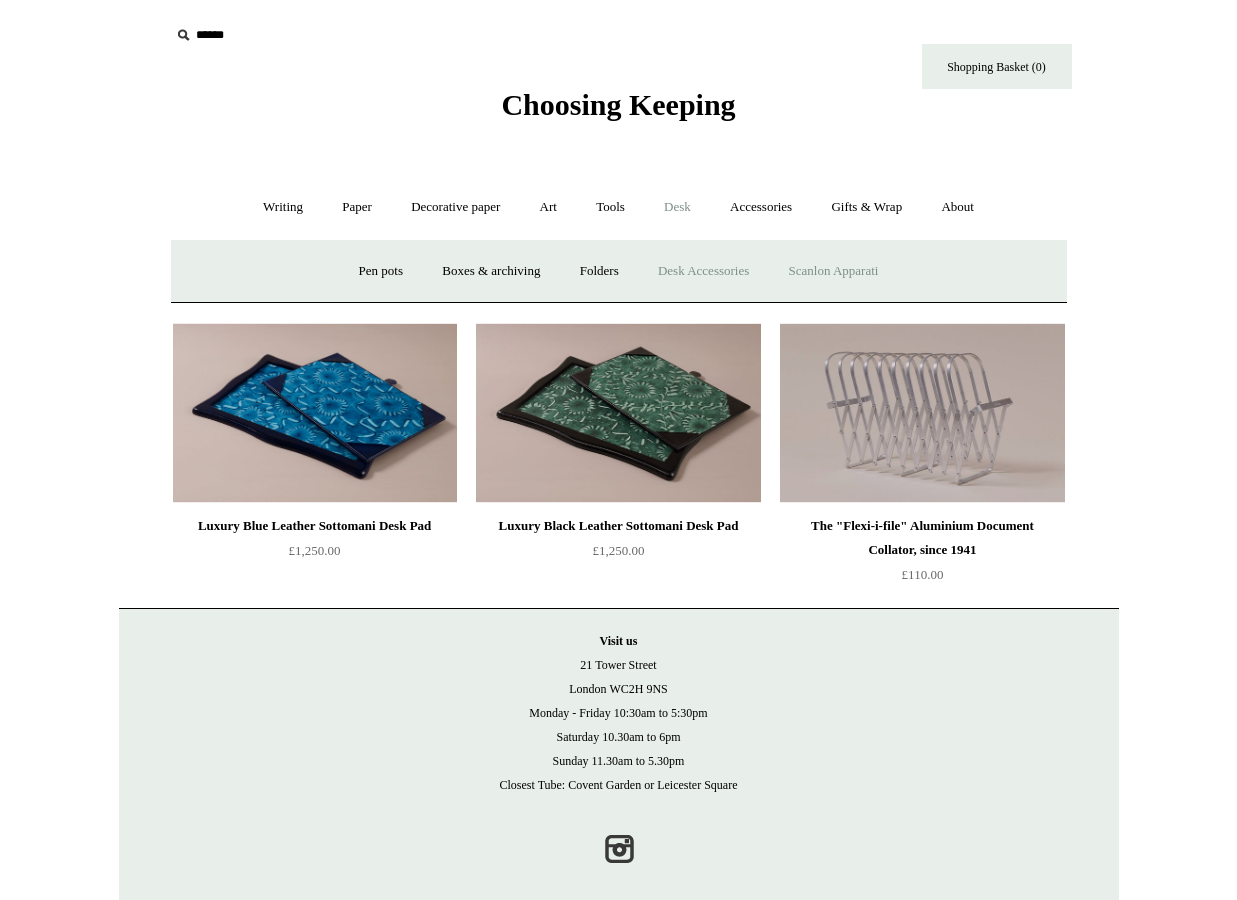 click on "Scanlon Apparati" at bounding box center (834, 271) 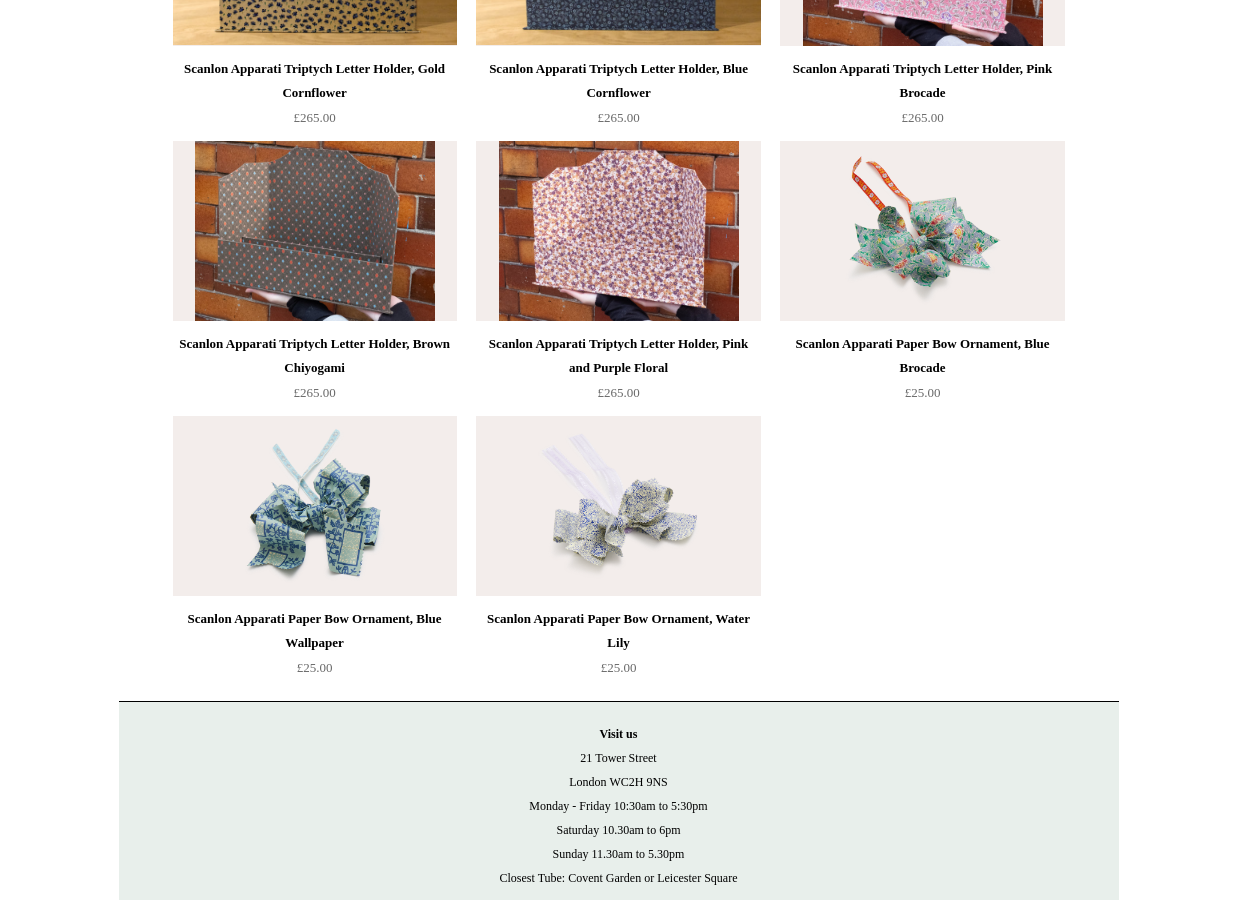 scroll, scrollTop: 1513, scrollLeft: 0, axis: vertical 